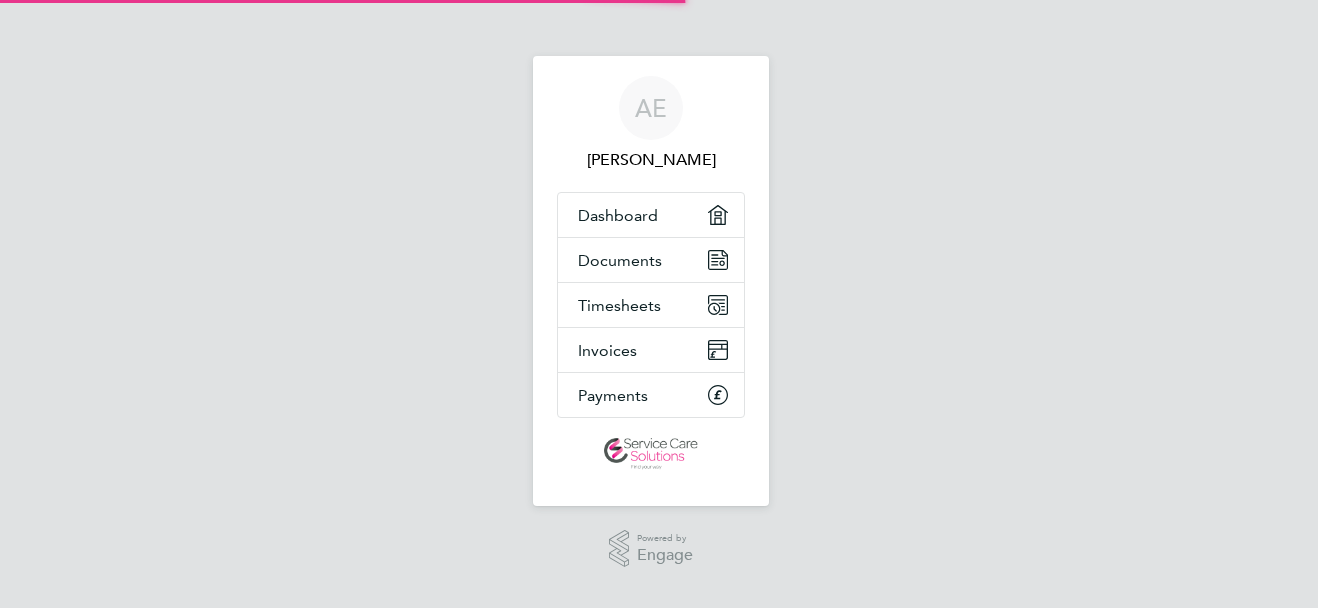 scroll, scrollTop: 0, scrollLeft: 0, axis: both 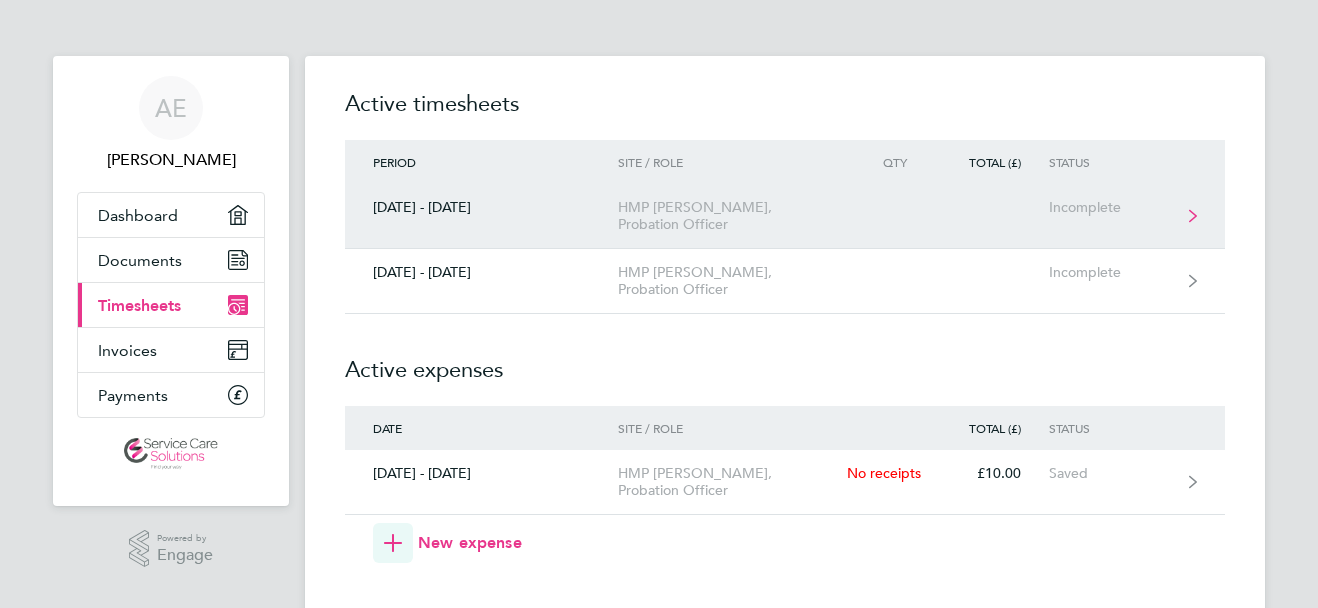click on "[DATE] - [DATE]  HMP Elmley, Probation Officer  Incomplete" 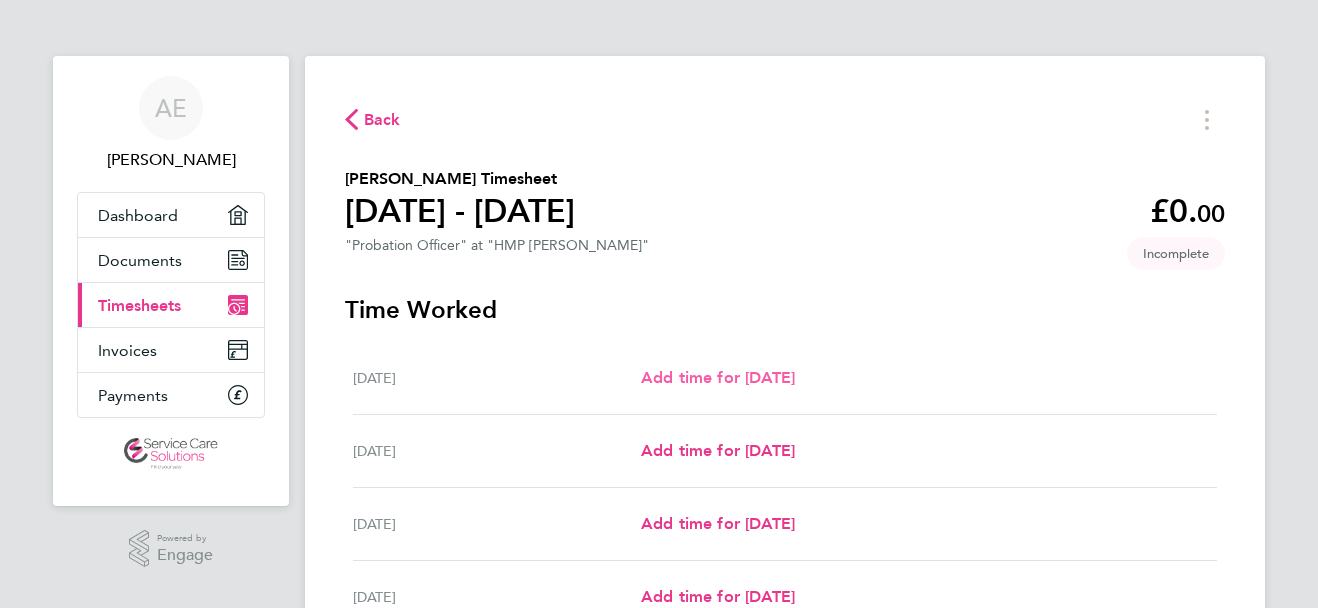 click on "Add time for [DATE]" at bounding box center (718, 377) 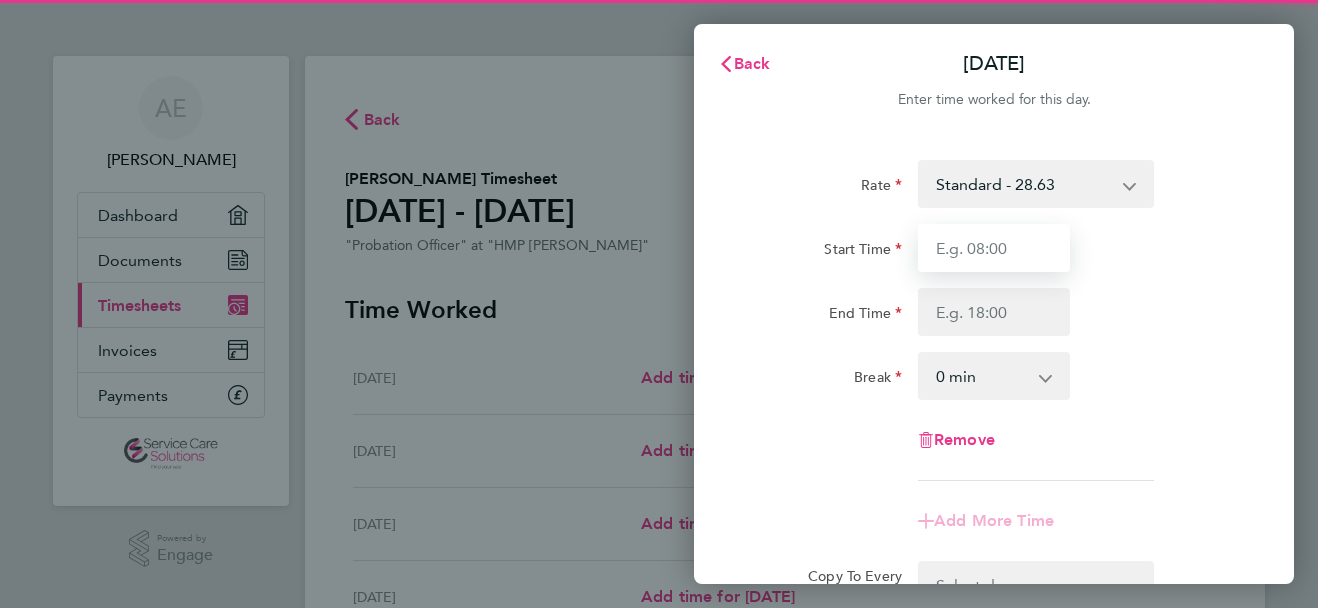 click on "Start Time" at bounding box center (994, 248) 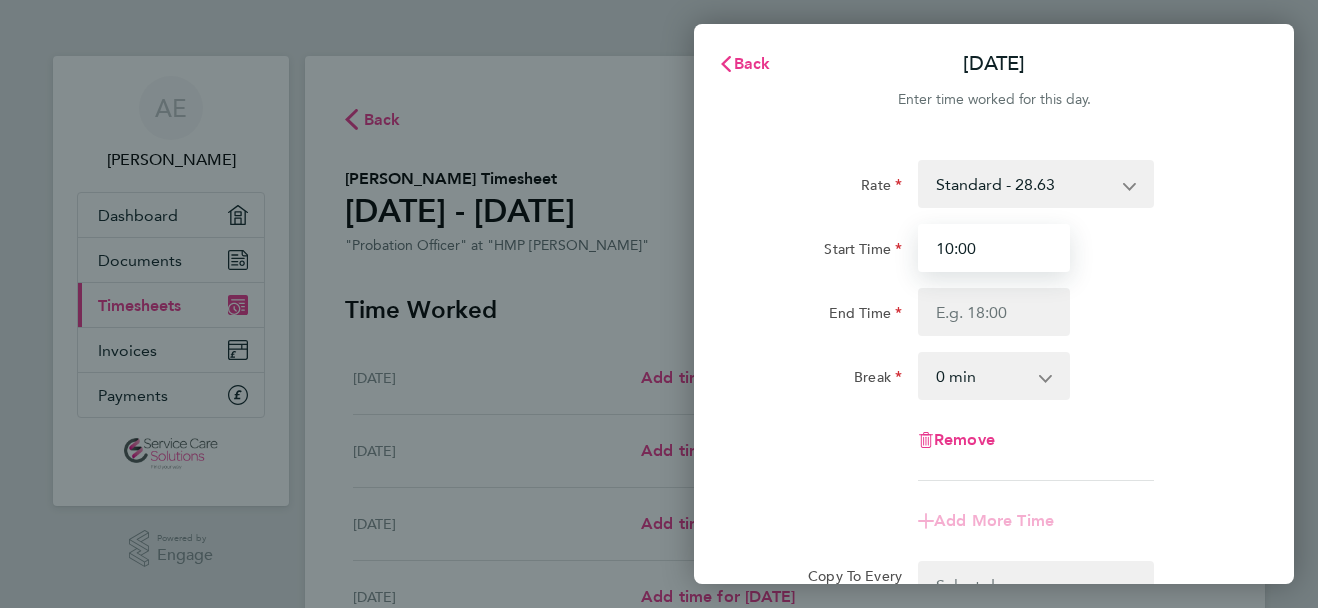 type on "10:00" 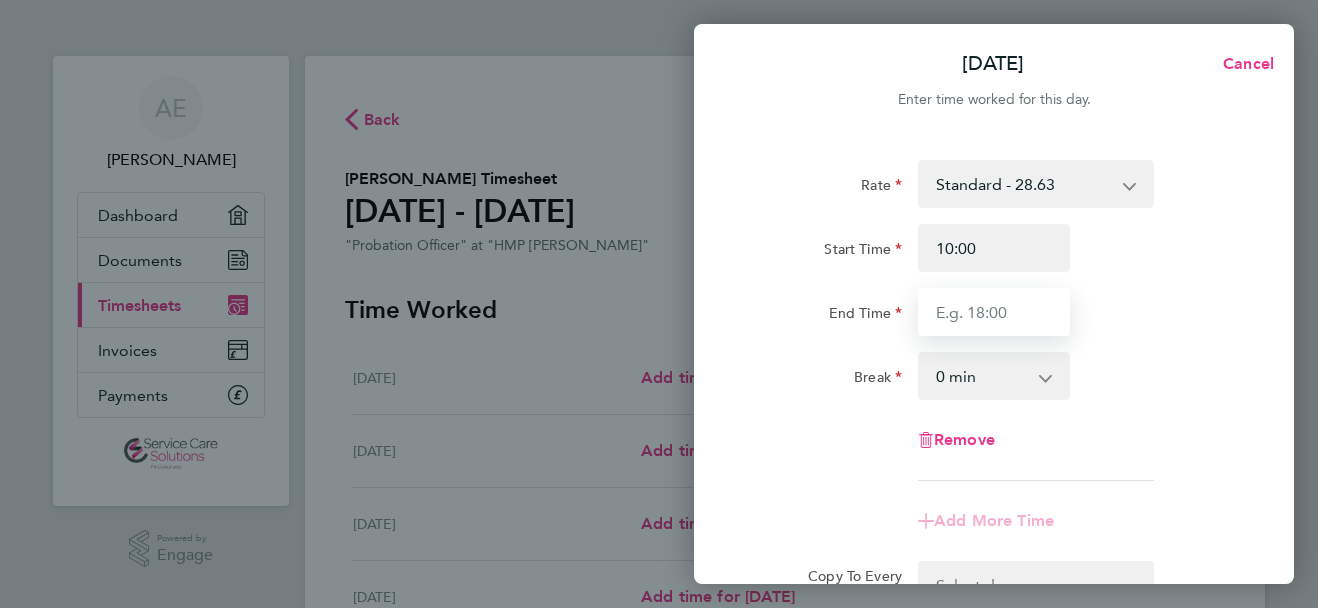 click on "End Time" at bounding box center [994, 312] 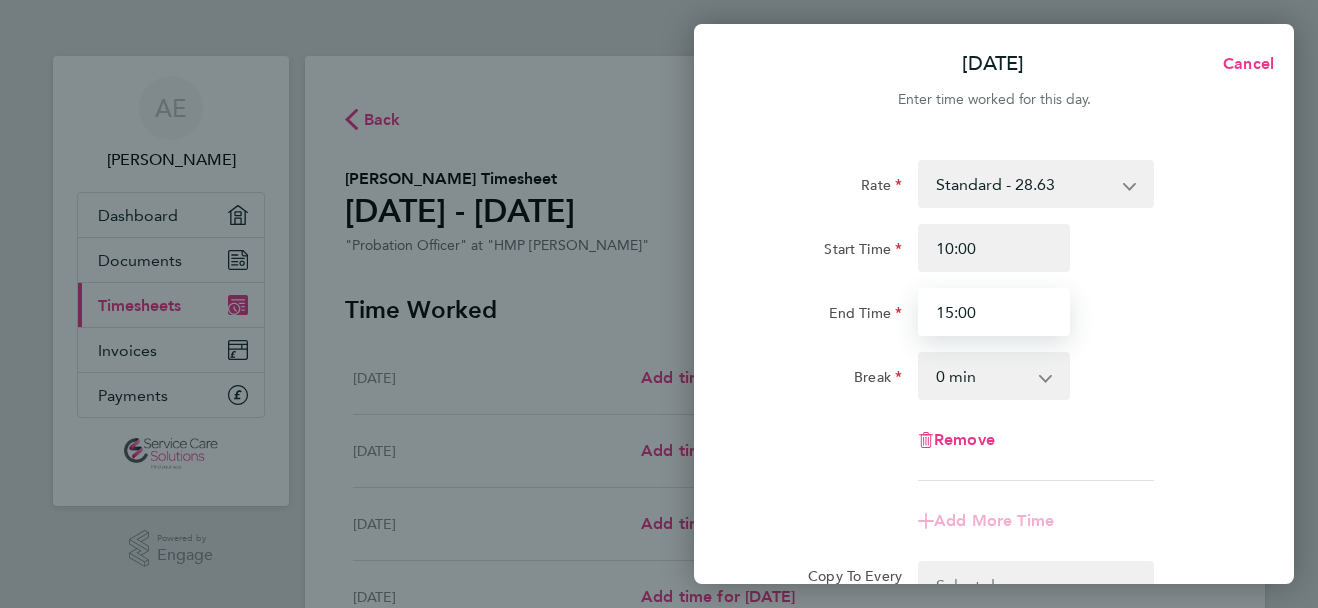 type on "15:00" 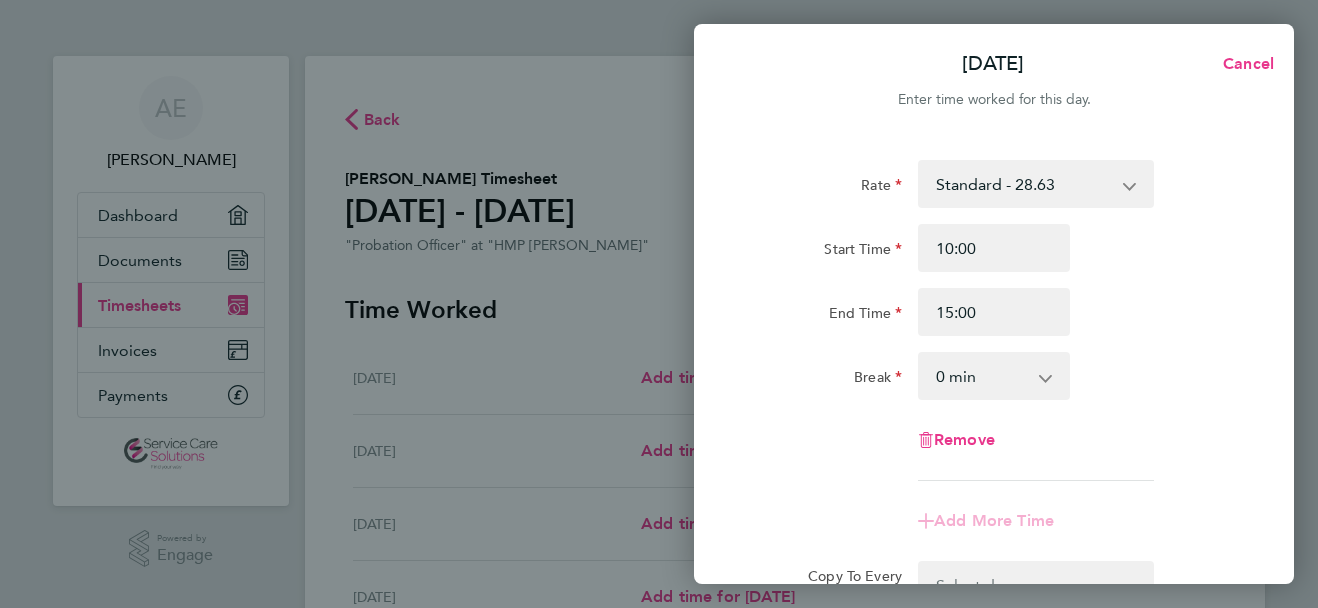 click 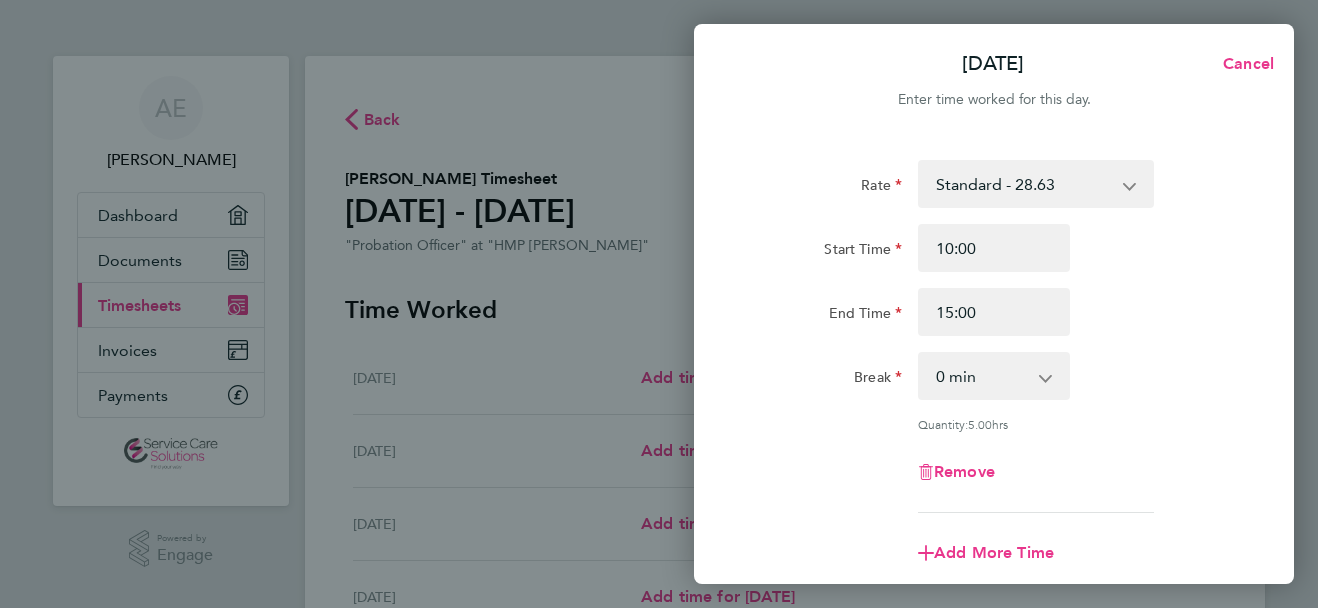 click on "Rate  Standard - 28.63
Start Time 10:00 End Time 15:00 Break  0 min   15 min   30 min   45 min   60 min   75 min   90 min
Quantity:  5.00  hrs
Remove" 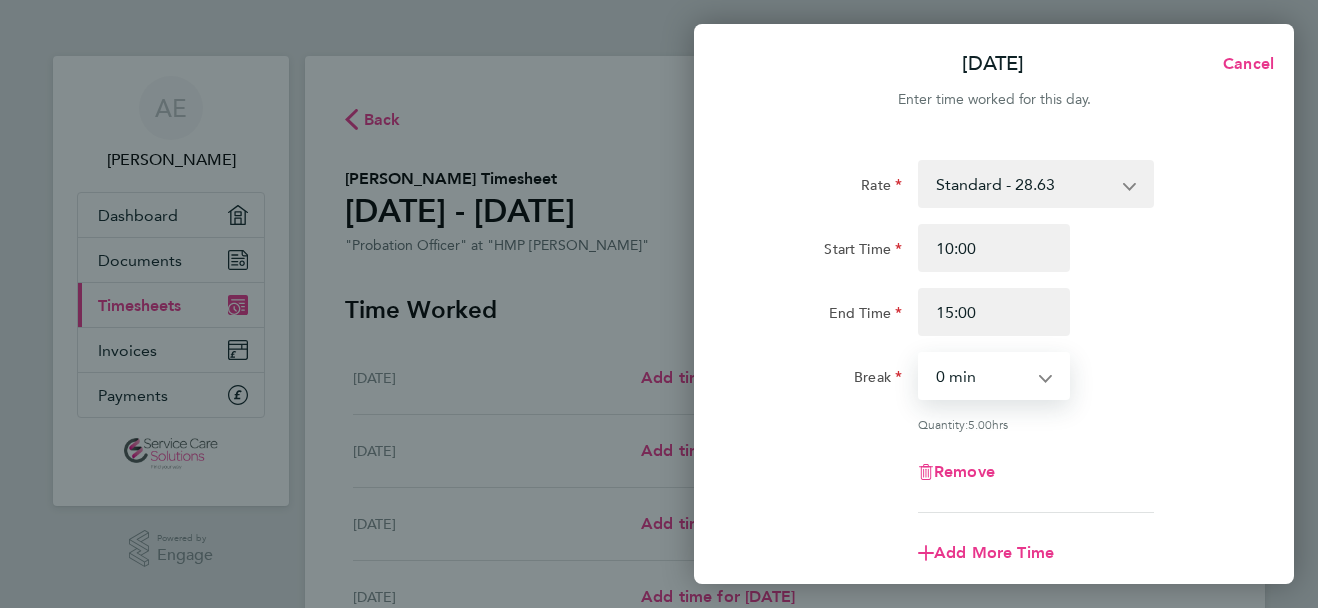 click on "0 min   15 min   30 min   45 min   60 min   75 min   90 min" at bounding box center (982, 376) 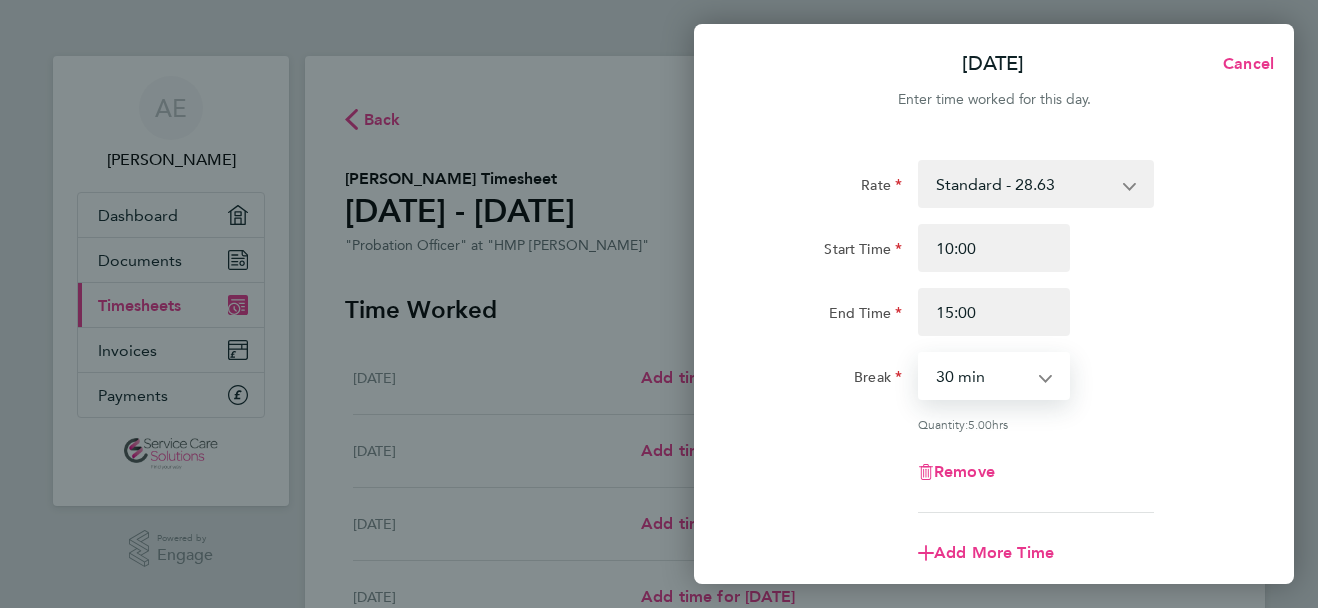 click on "0 min   15 min   30 min   45 min   60 min   75 min   90 min" at bounding box center (982, 376) 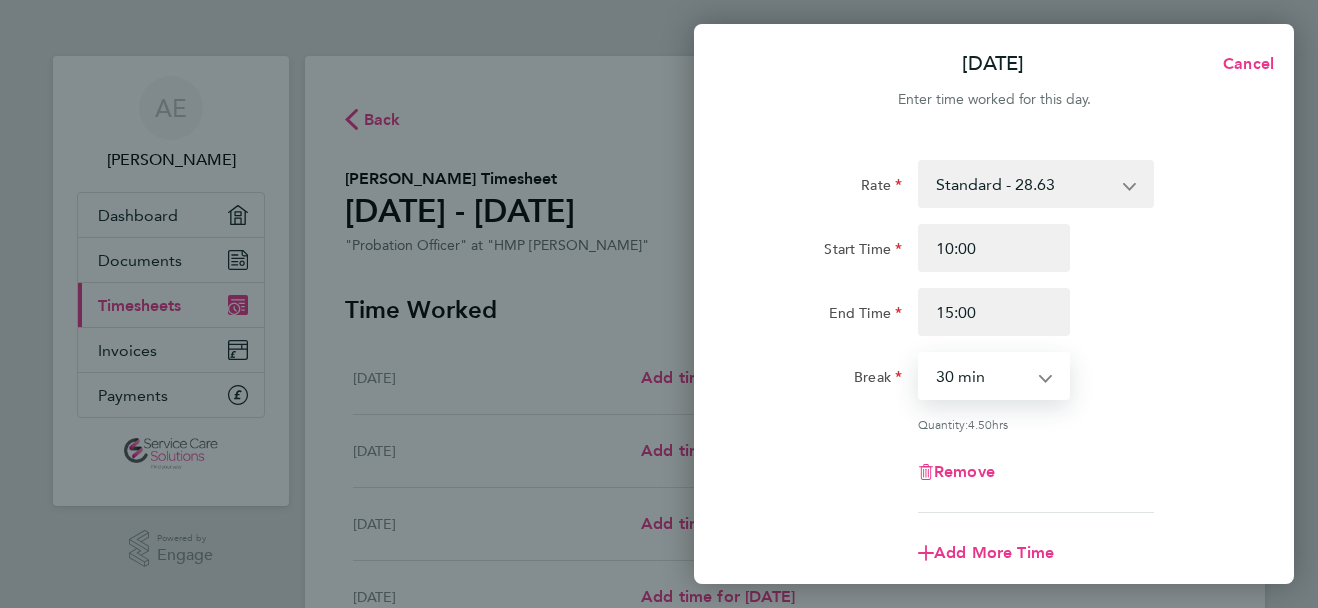 click on "Break  0 min   15 min   30 min   45 min   60 min   75 min   90 min" 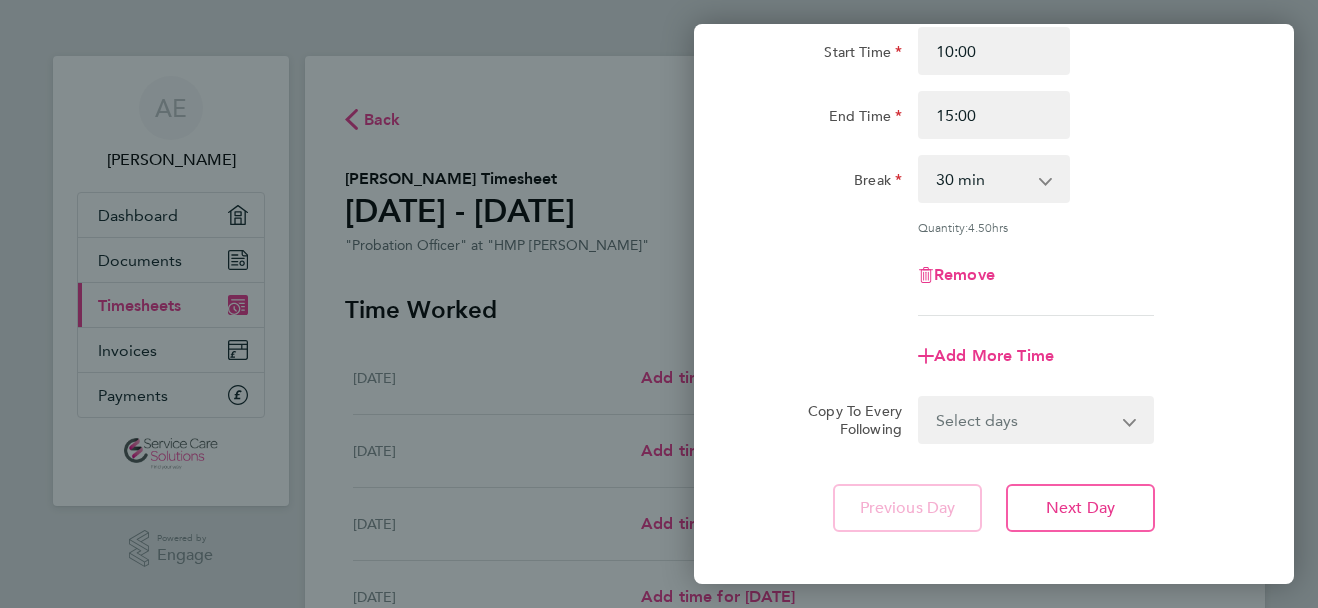 scroll, scrollTop: 200, scrollLeft: 0, axis: vertical 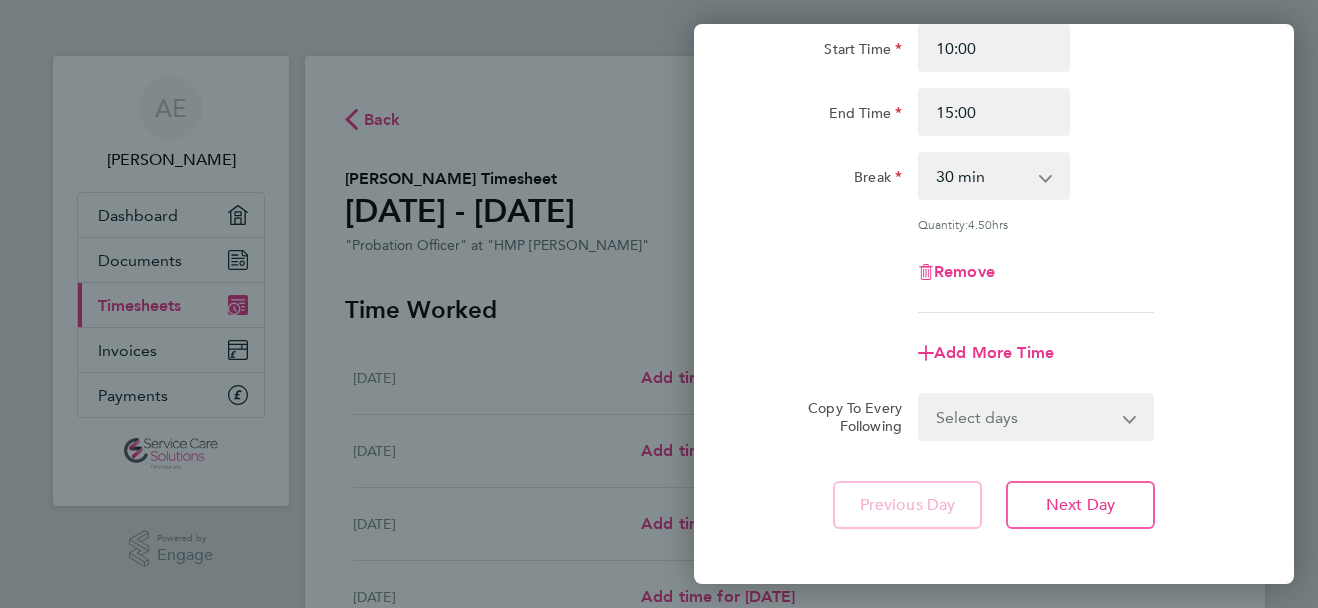 click on "Select days   Day   Weekday (Mon-Fri)   Weekend (Sat-Sun)   [DATE]   [DATE]   [DATE]   [DATE]   [DATE]   [DATE]" at bounding box center [1025, 417] 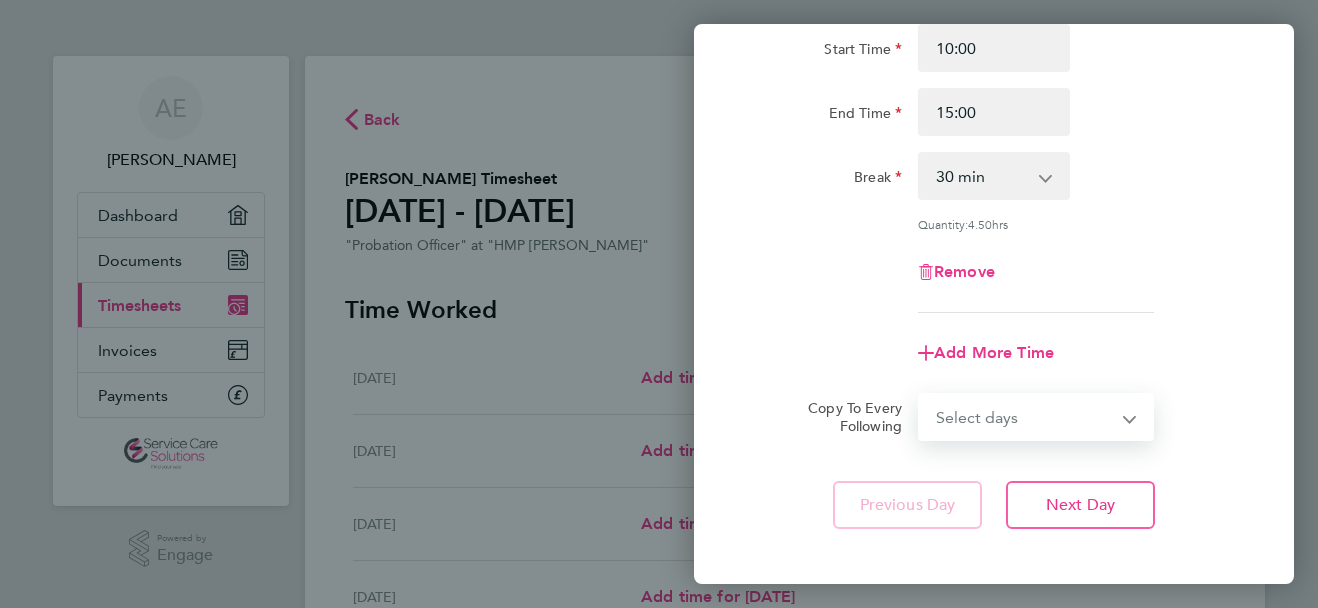 select on "TUE" 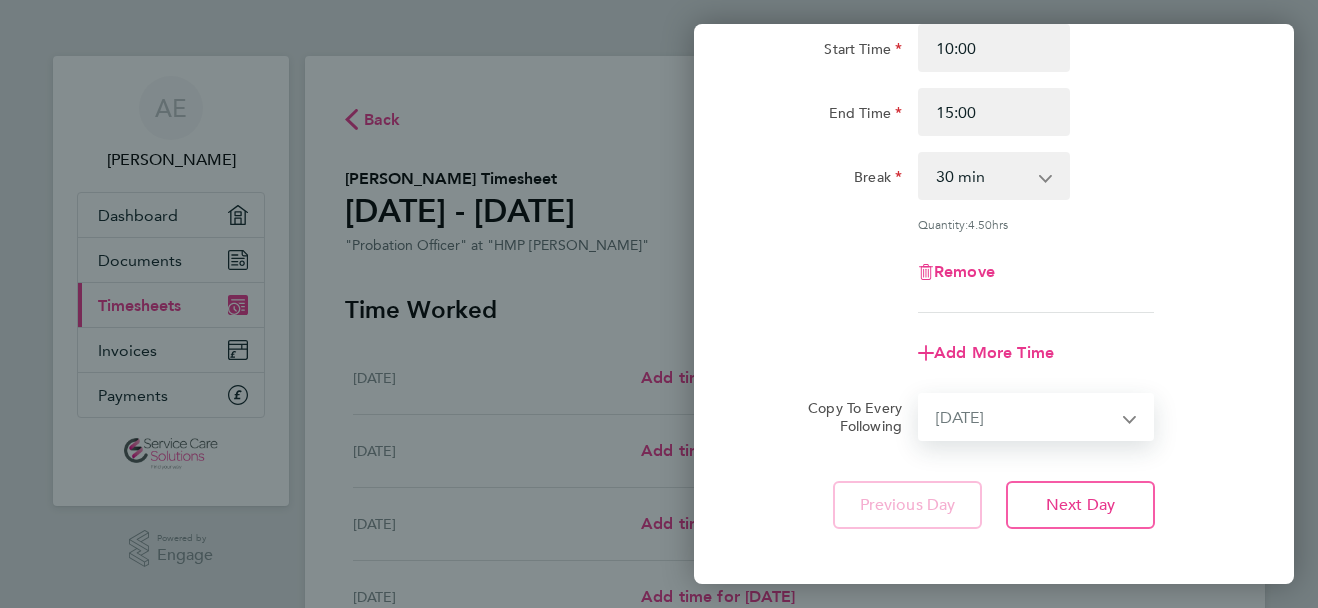 click on "Select days   Day   Weekday (Mon-Fri)   Weekend (Sat-Sun)   [DATE]   [DATE]   [DATE]   [DATE]   [DATE]   [DATE]" at bounding box center (1025, 417) 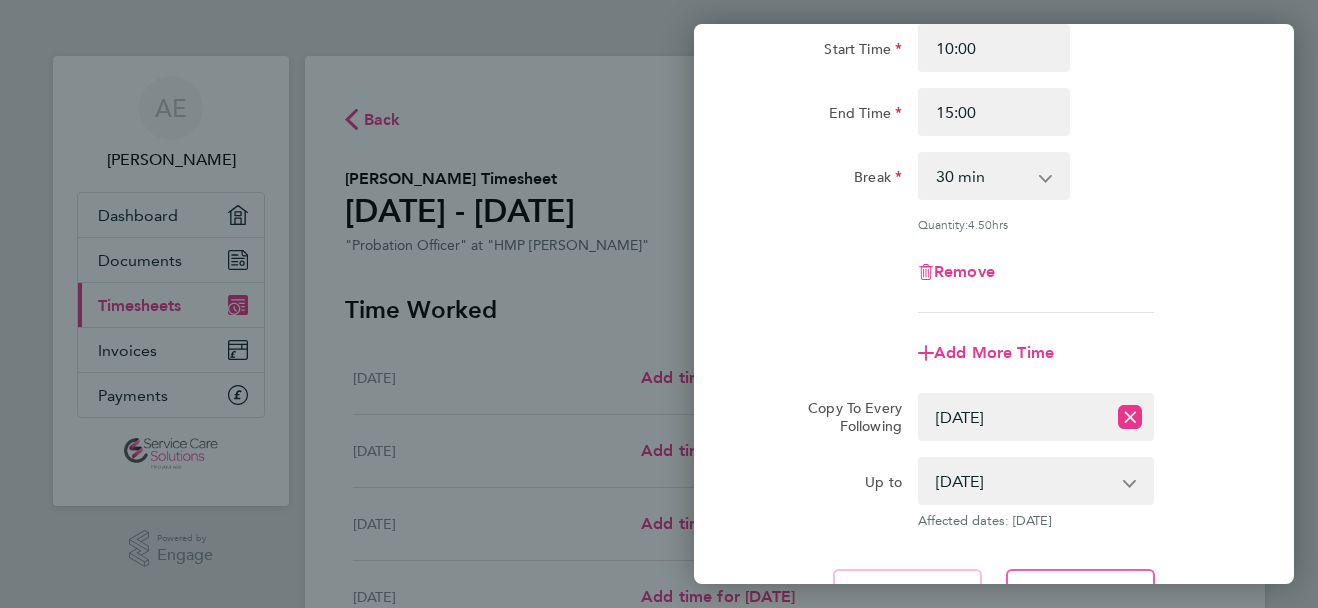 click on "Up to  [DATE]   [DATE]   [DATE]   [DATE]   [DATE]   [DATE]
Affected dates: [DATE]" 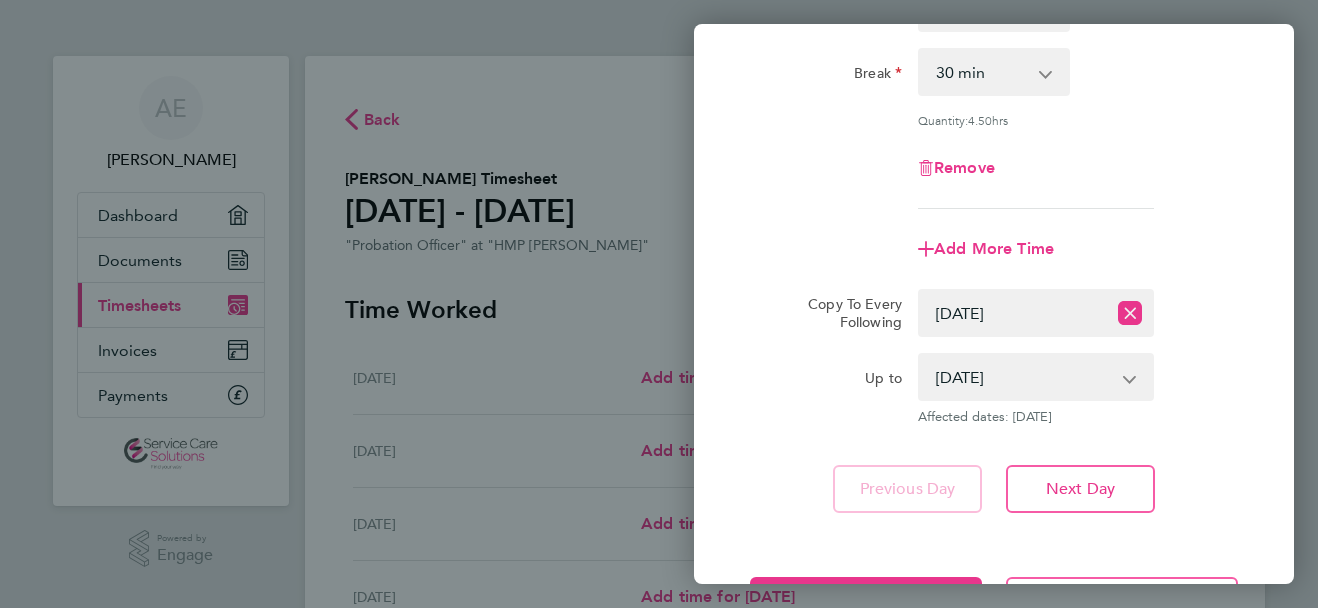 scroll, scrollTop: 320, scrollLeft: 0, axis: vertical 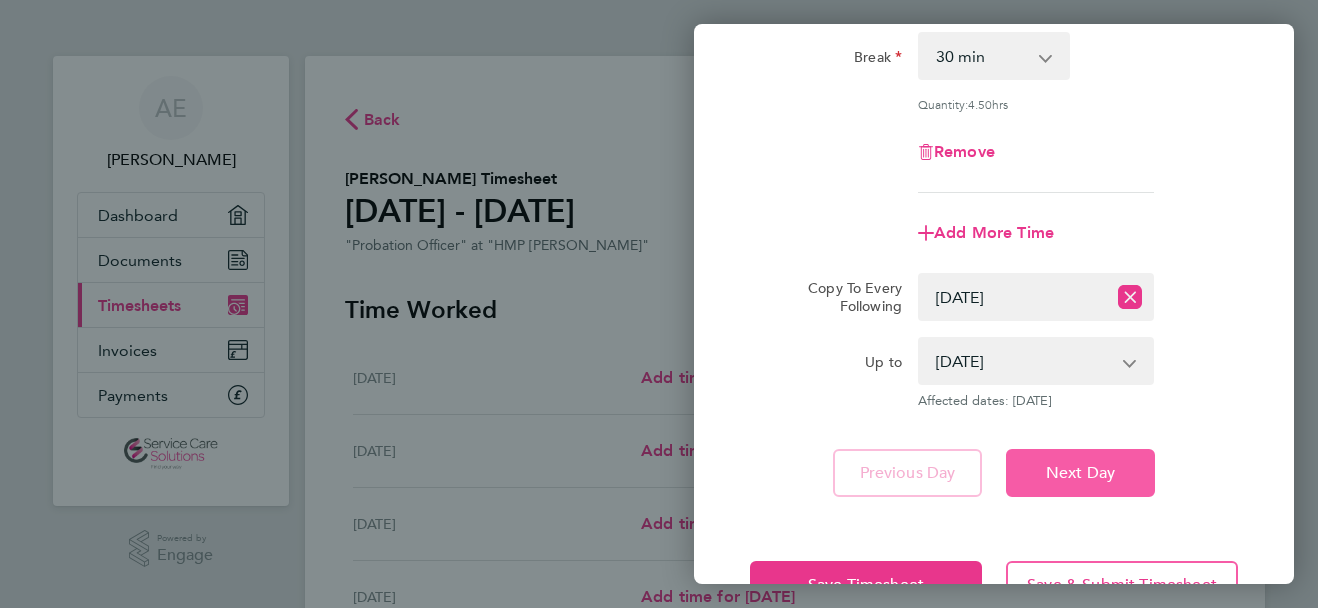 click on "Next Day" 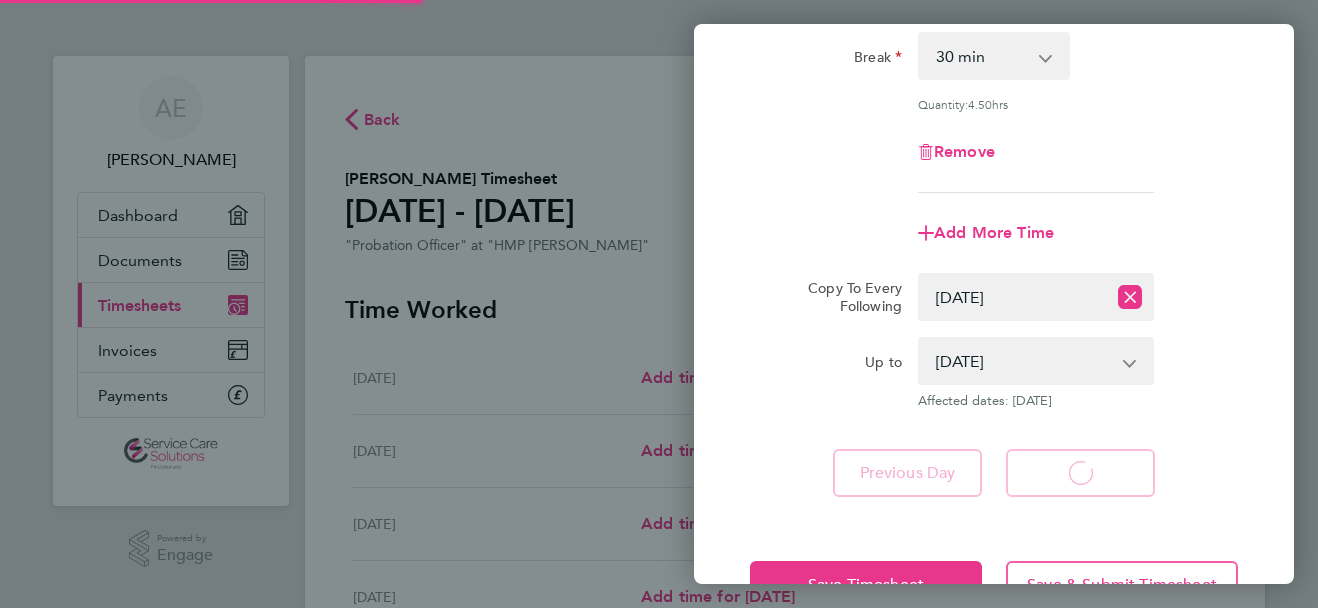 select on "30" 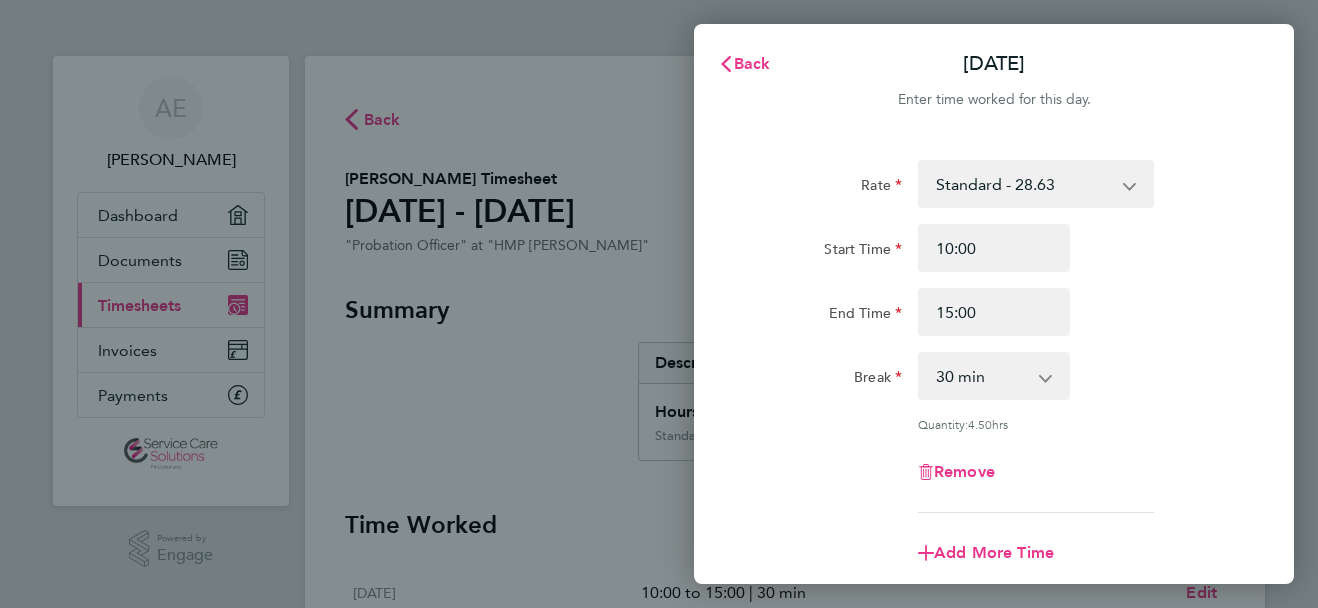 click on "Rate  Standard - 28.63
Start Time 10:00 End Time 15:00 Break  0 min   15 min   30 min   45 min   60 min   75 min   90 min
Quantity:  4.50  hrs
Remove" 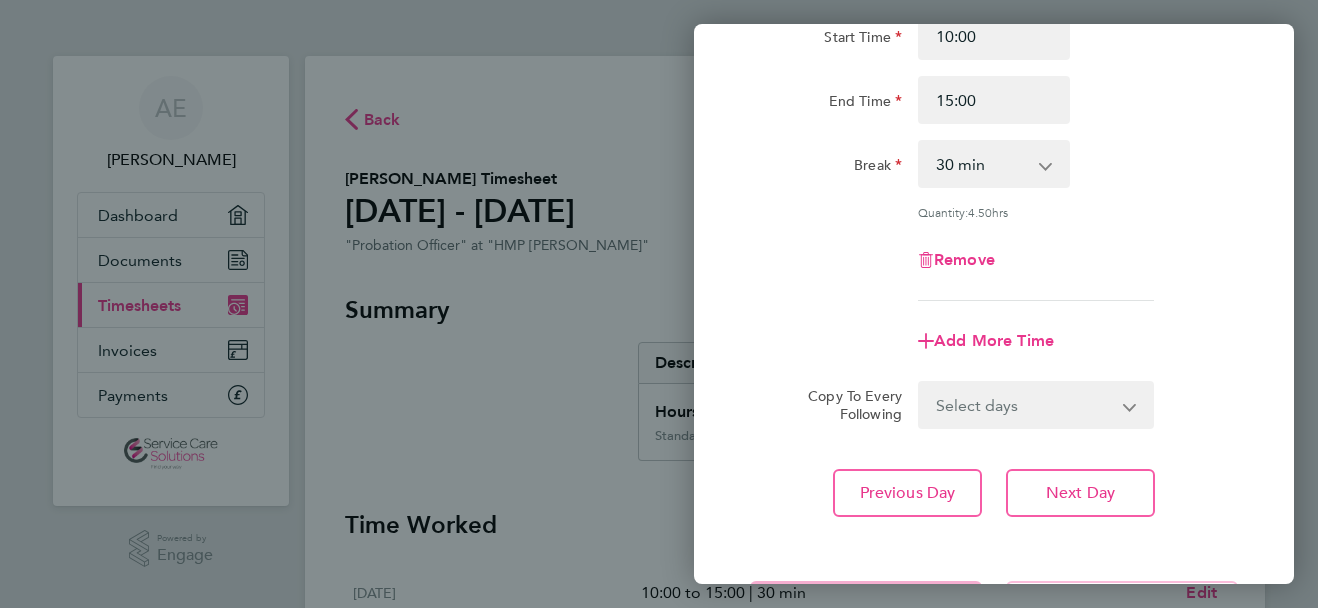 scroll, scrollTop: 240, scrollLeft: 0, axis: vertical 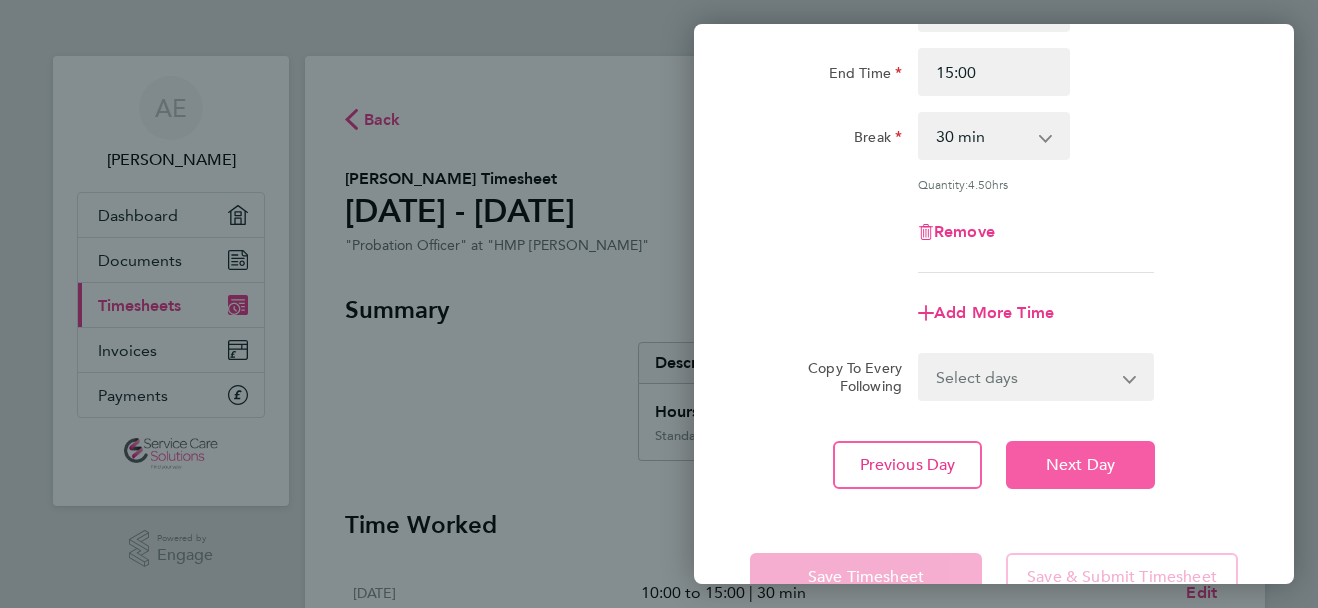 click on "Next Day" 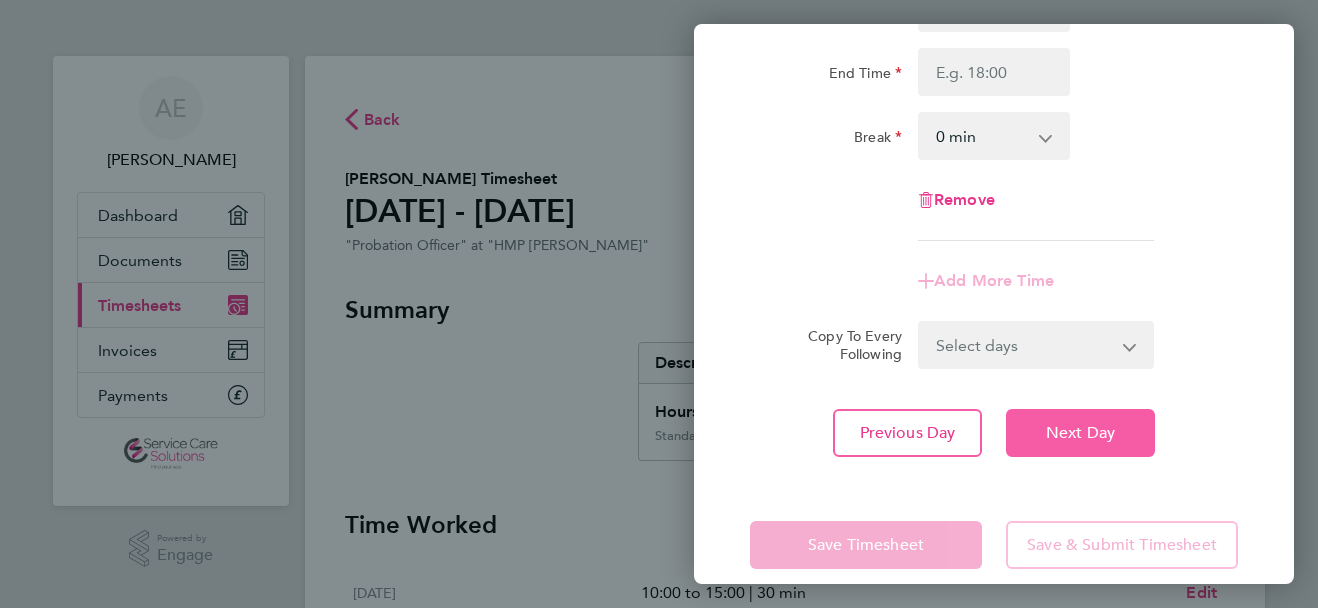 type 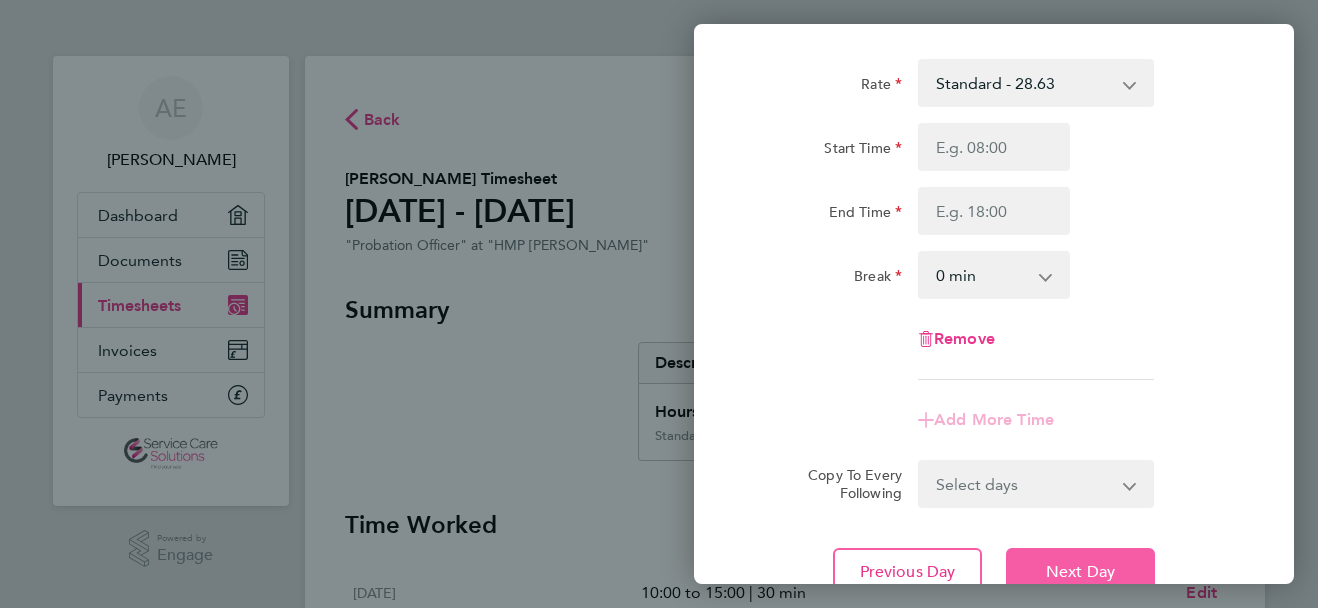 scroll, scrollTop: 80, scrollLeft: 0, axis: vertical 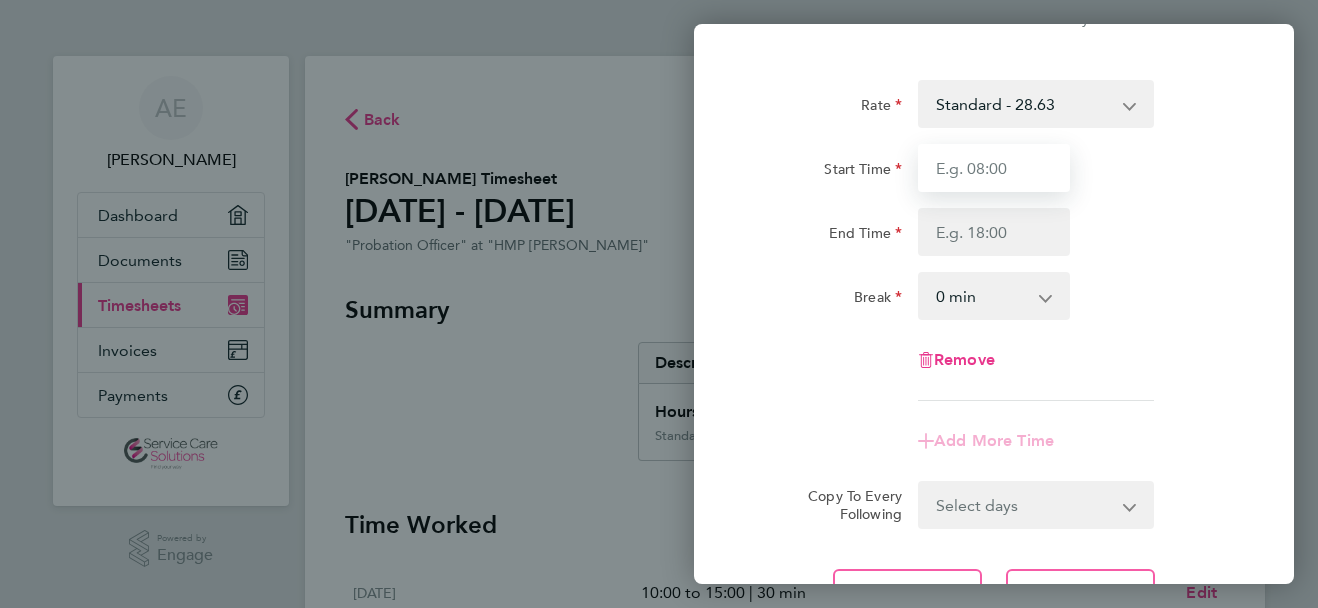 click on "Start Time" at bounding box center (994, 168) 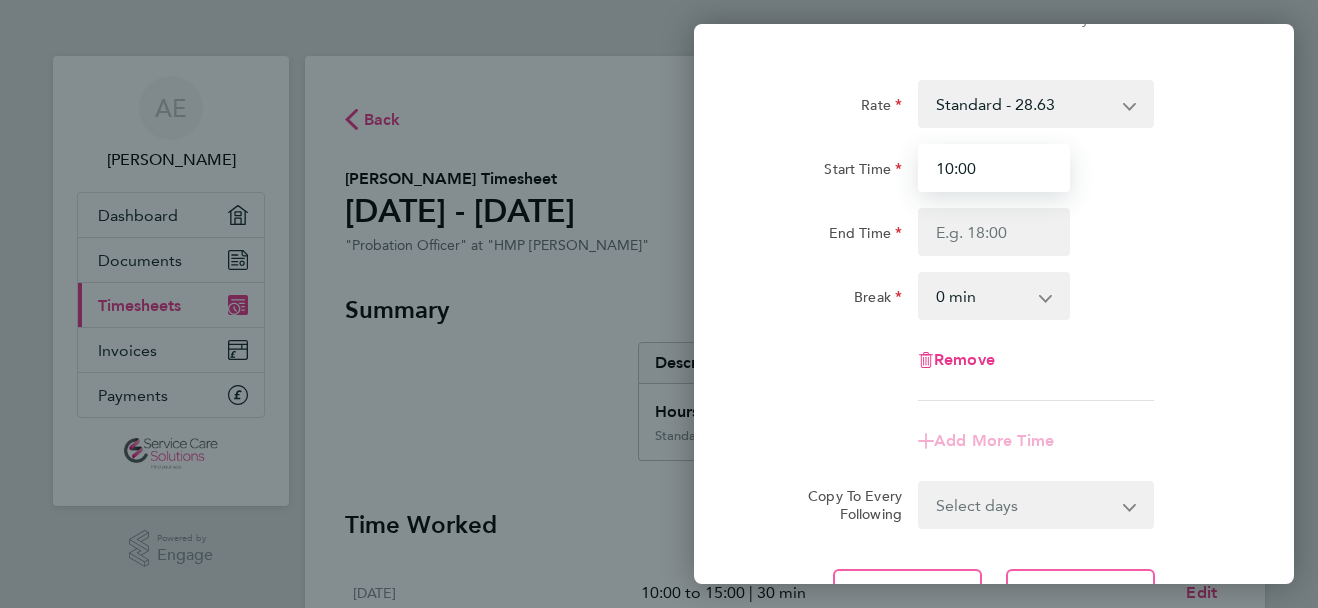 type on "10:00" 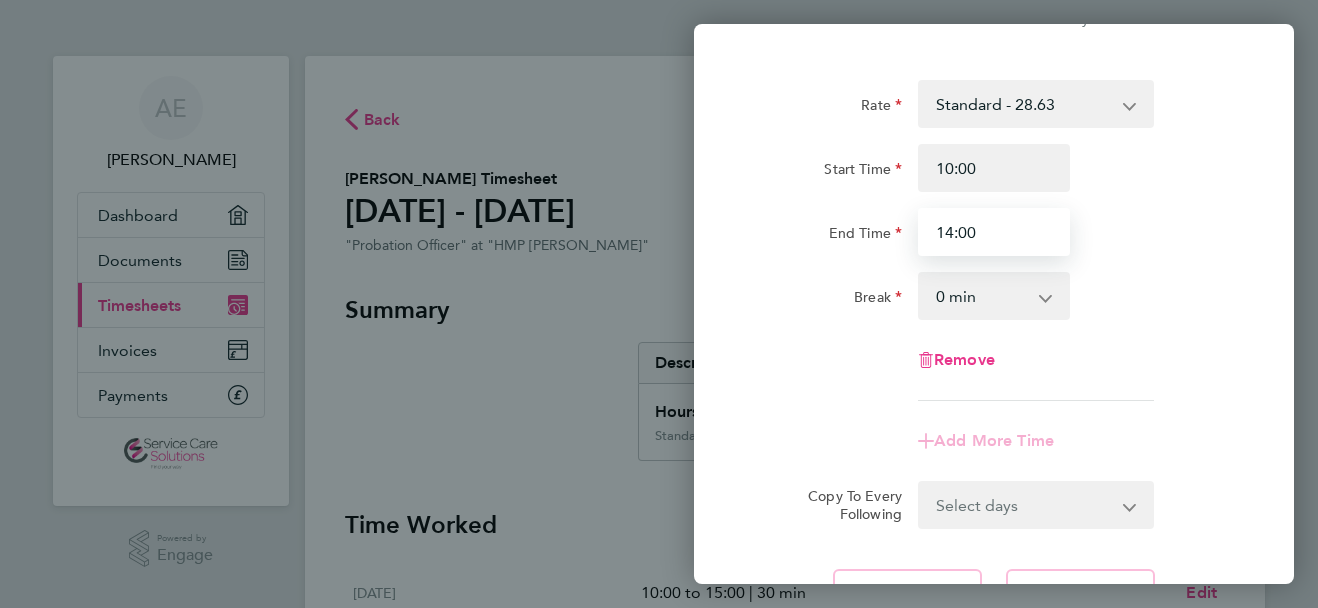 type on "14:00" 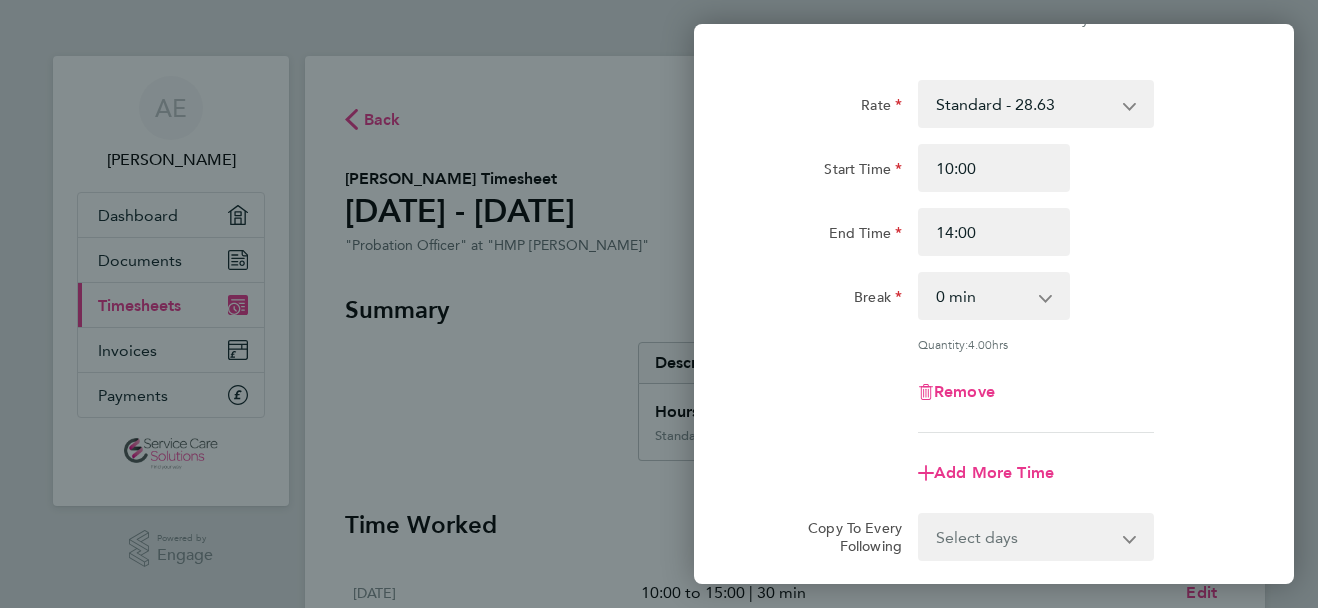 click on "Rate  Standard - 28.63
Start Time 10:00 End Time 14:00 Break  0 min   15 min   30 min   45 min   60 min   75 min   90 min
Quantity:  4.00  hrs
Remove" 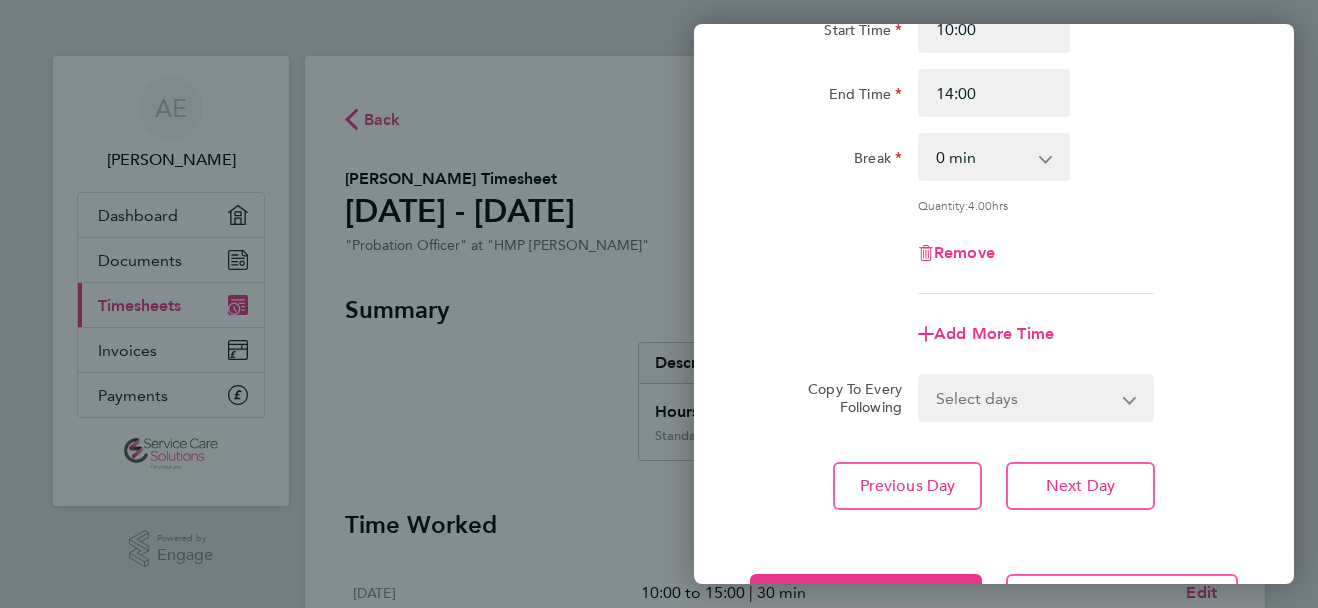 scroll, scrollTop: 240, scrollLeft: 0, axis: vertical 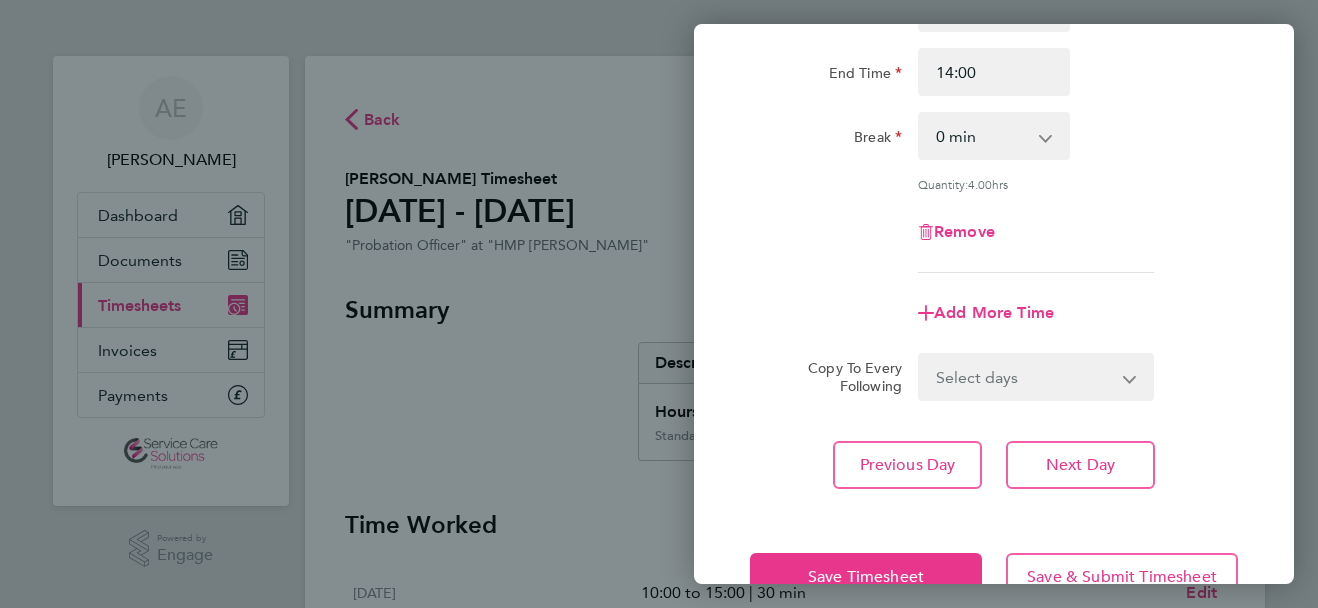 click on "Rate  Standard - 28.63
Start Time 10:00 End Time 14:00 Break  0 min   15 min   30 min   45 min   60 min   75 min   90 min
Quantity:  4.00  hrs
Remove
Add More Time  Copy To Every Following  Select days   Day   Weekday (Mon-Fri)   Weekend (Sat-Sun)   [DATE]   [DATE]   [DATE]   [DATE]
Previous Day   Next Day" 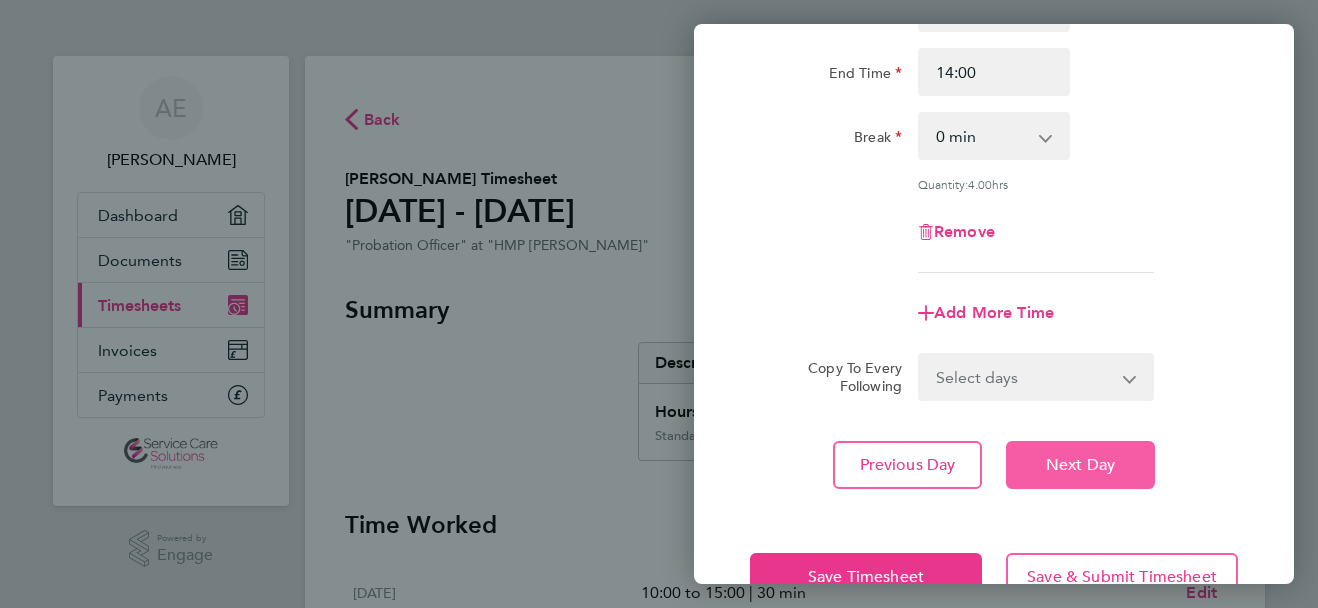 click on "Next Day" 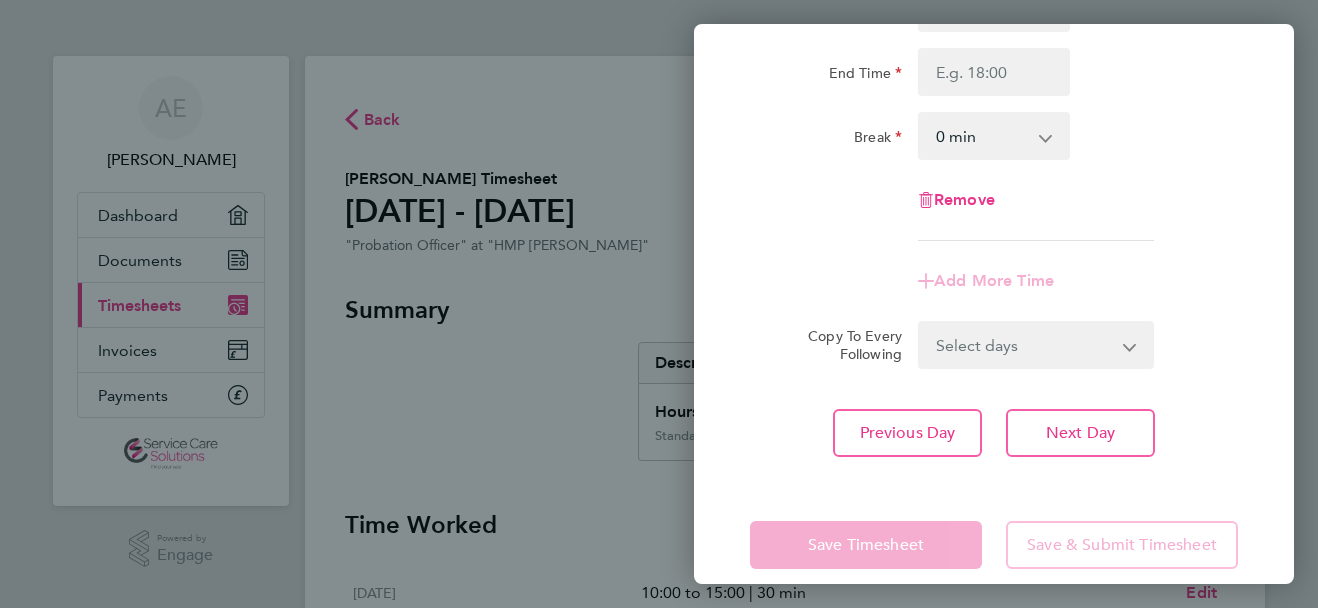click on "Remove" 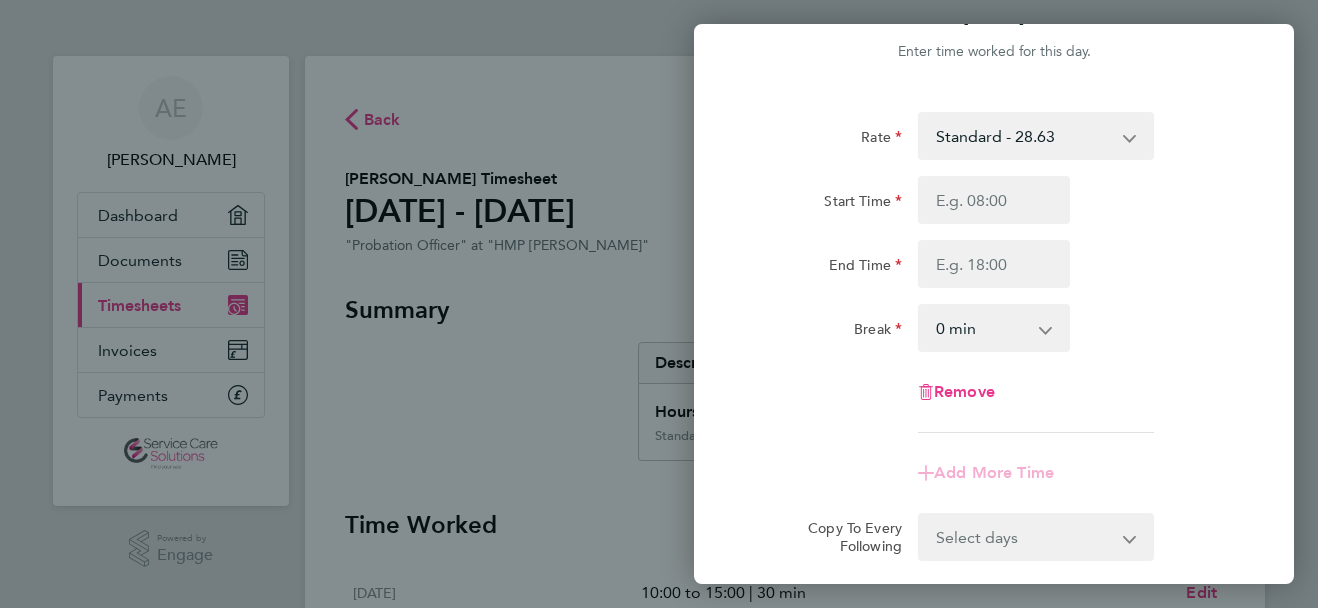 scroll, scrollTop: 0, scrollLeft: 0, axis: both 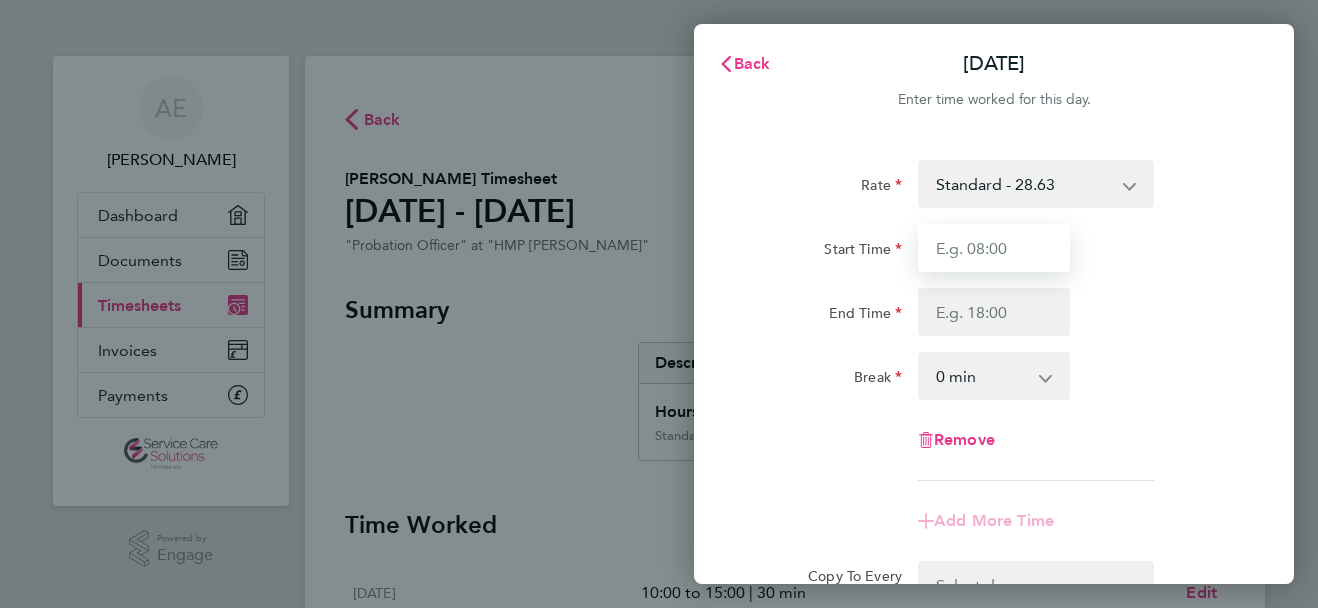 click on "Start Time" at bounding box center [994, 248] 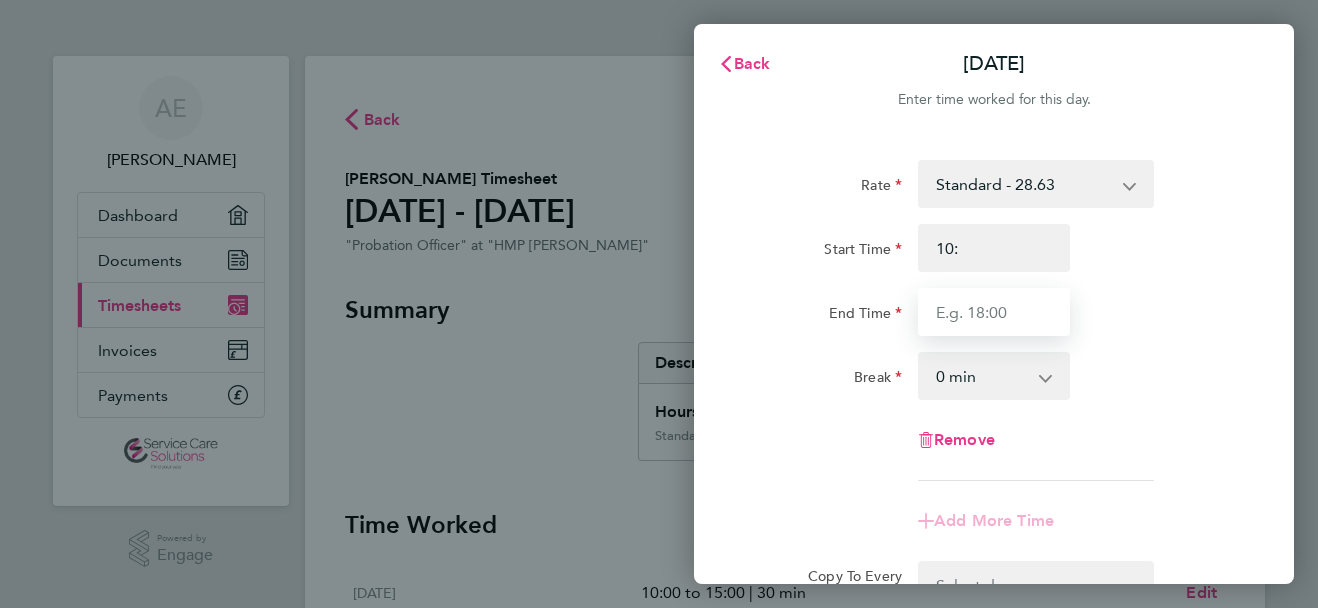 type on "10:00" 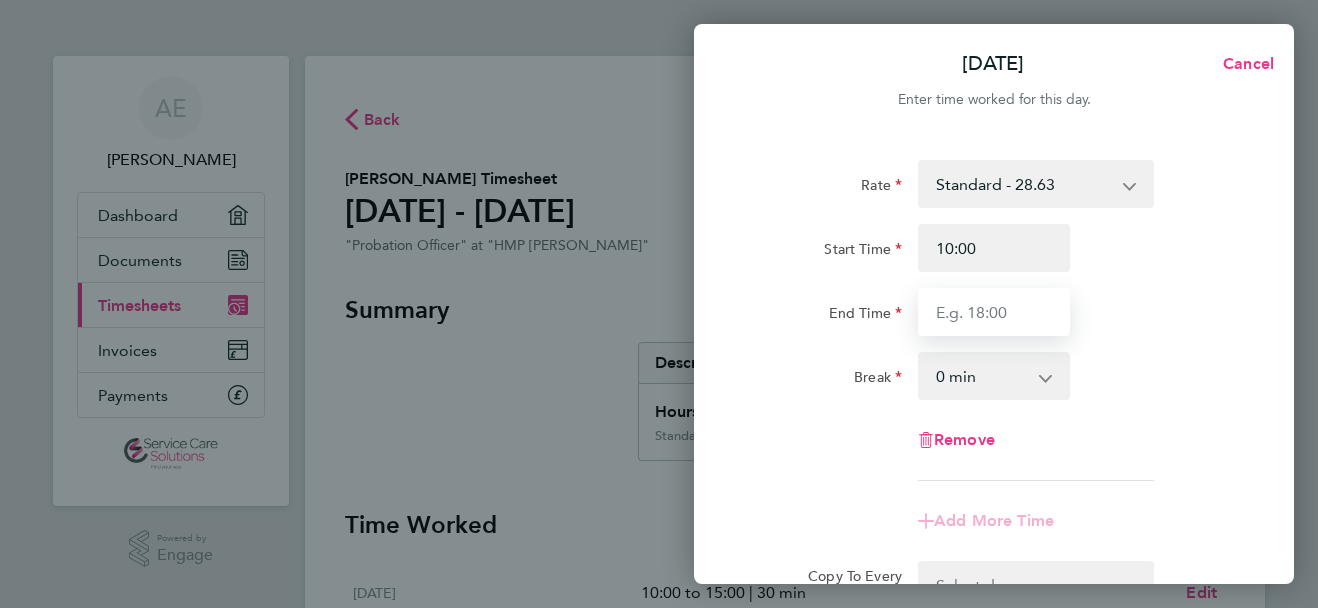 click on "End Time" at bounding box center (994, 312) 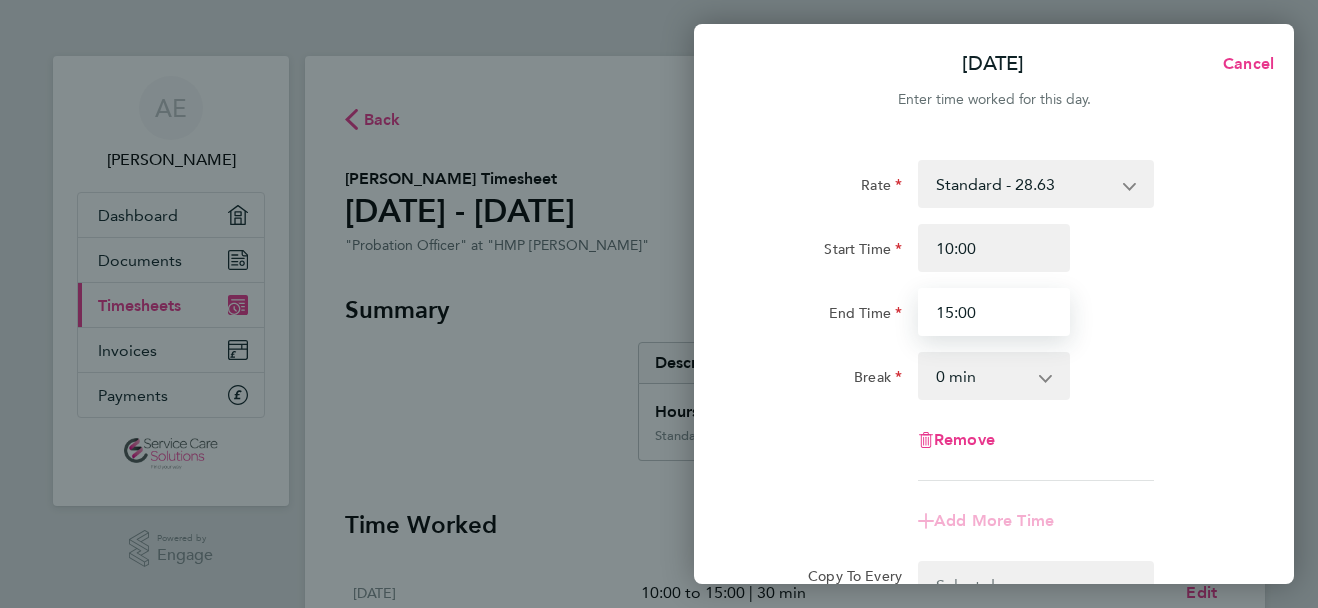 type on "15:00" 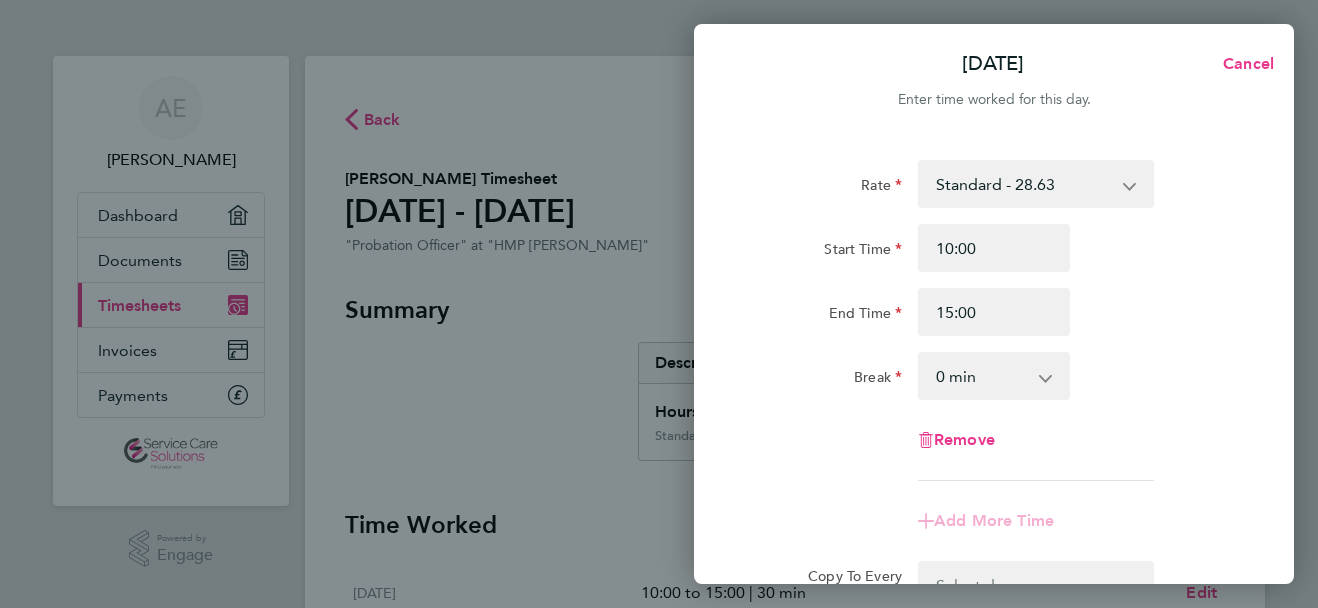 click on "Start Time 10:00 End Time 15:00" 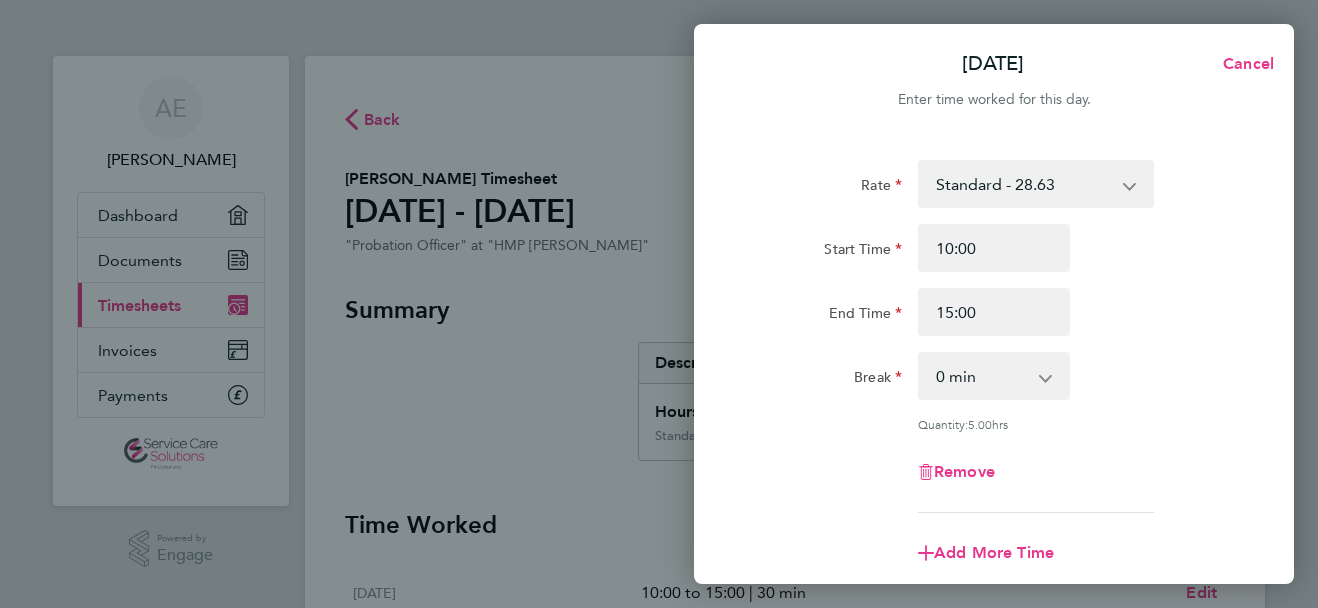 click on "0 min   15 min   30 min   45 min   60 min   75 min   90 min" at bounding box center (982, 376) 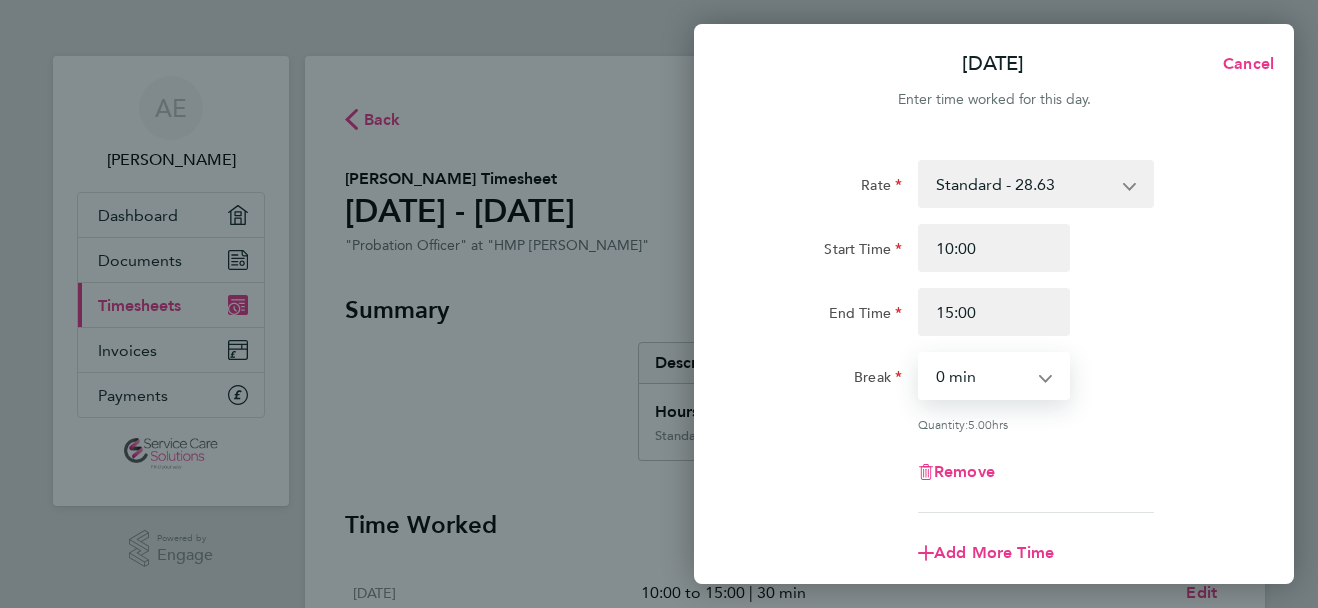 select on "30" 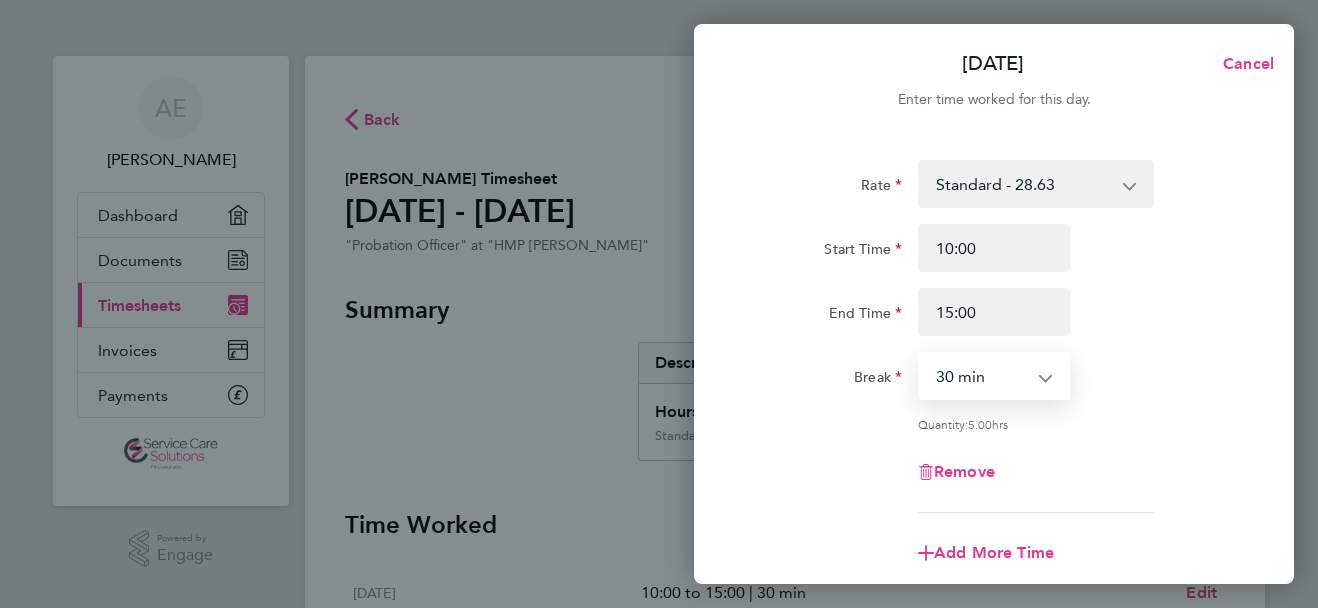 click on "0 min   15 min   30 min   45 min   60 min   75 min   90 min" at bounding box center (982, 376) 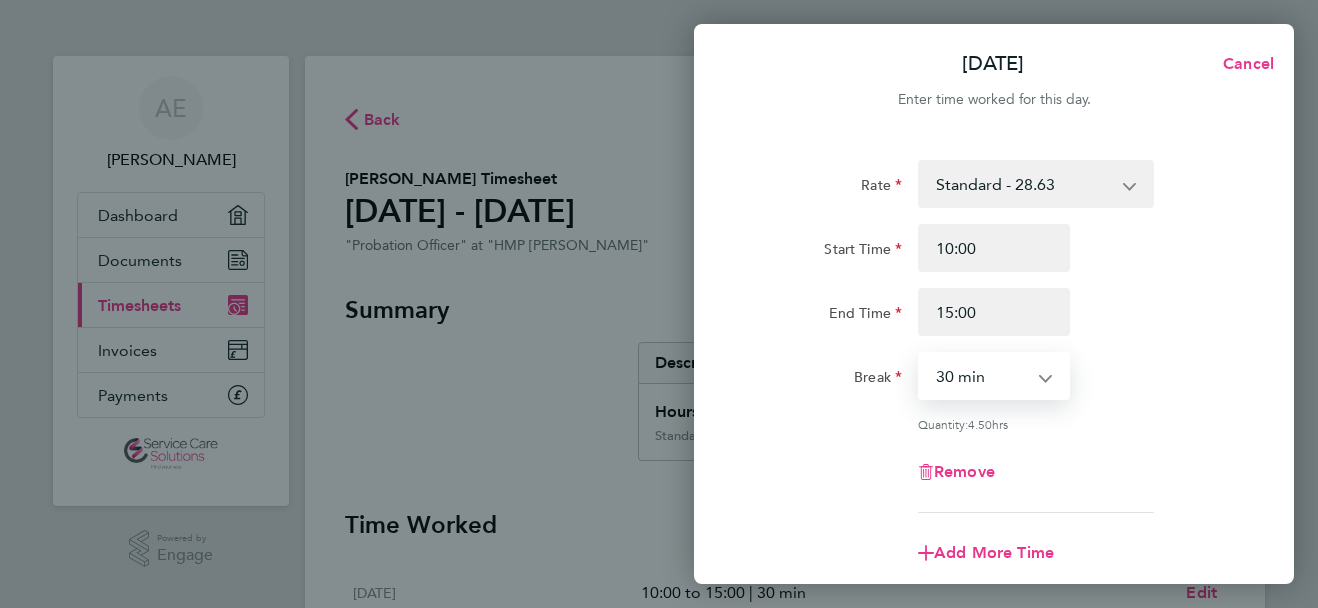 click on "Rate  Standard - 28.63
Start Time 10:00 End Time 15:00 Break  0 min   15 min   30 min   45 min   60 min   75 min   90 min
Quantity:  4.50  hrs
Remove" 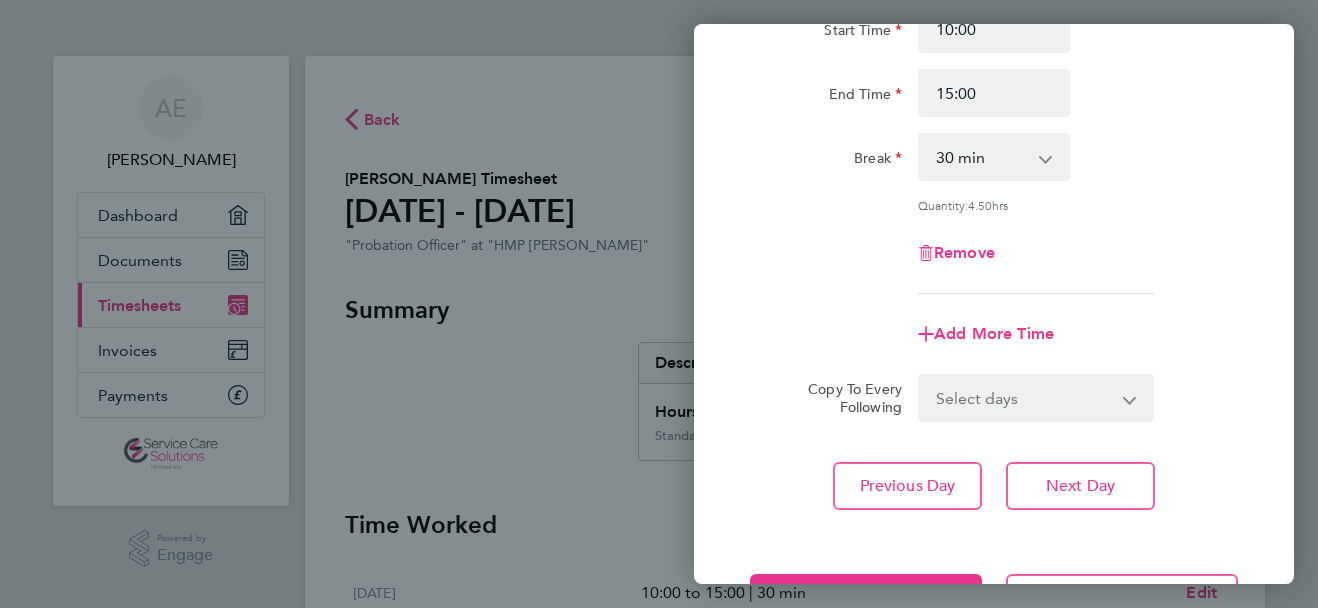 scroll, scrollTop: 280, scrollLeft: 0, axis: vertical 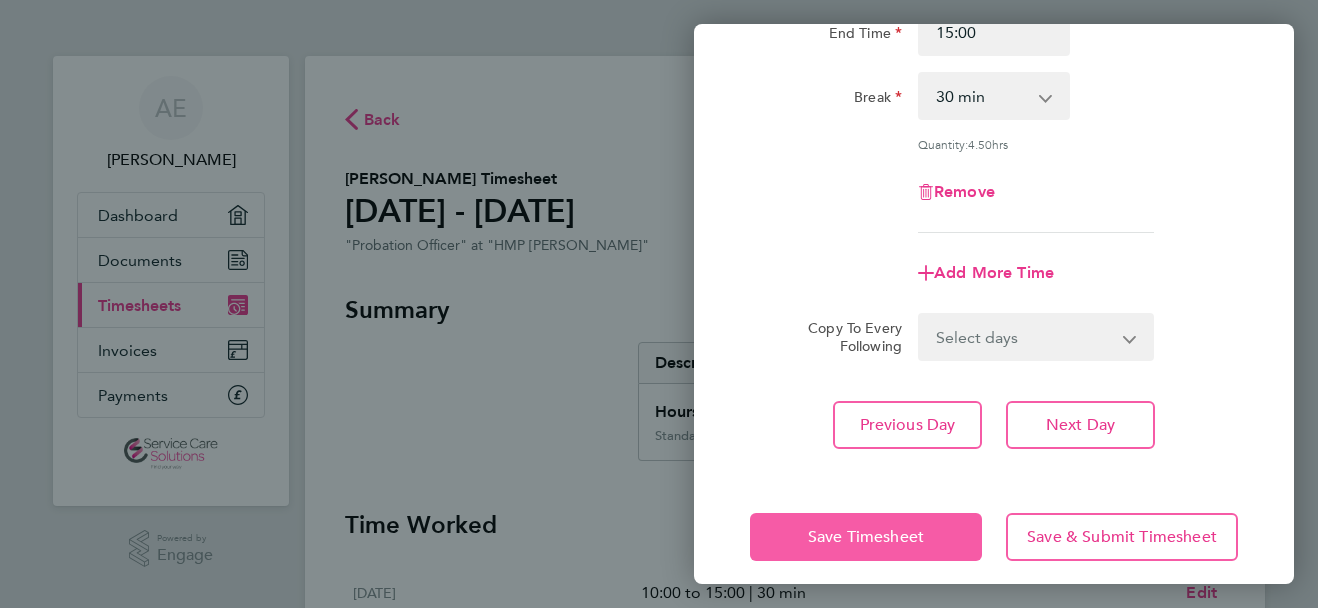 click on "Save Timesheet" 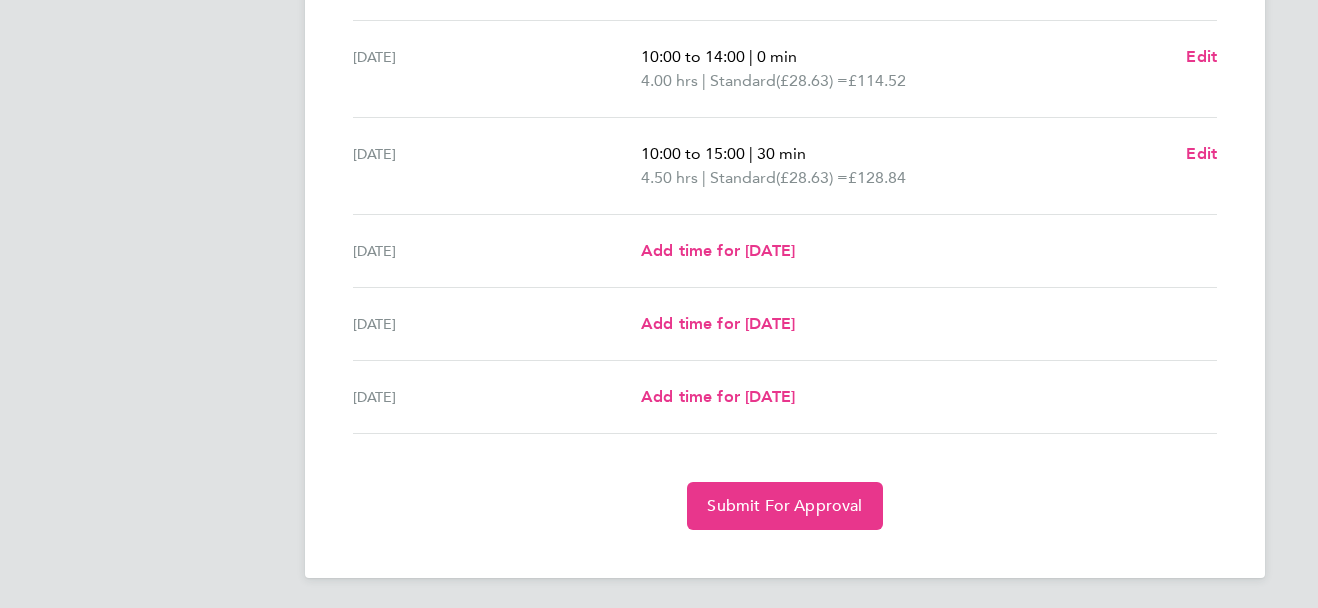 scroll, scrollTop: 732, scrollLeft: 0, axis: vertical 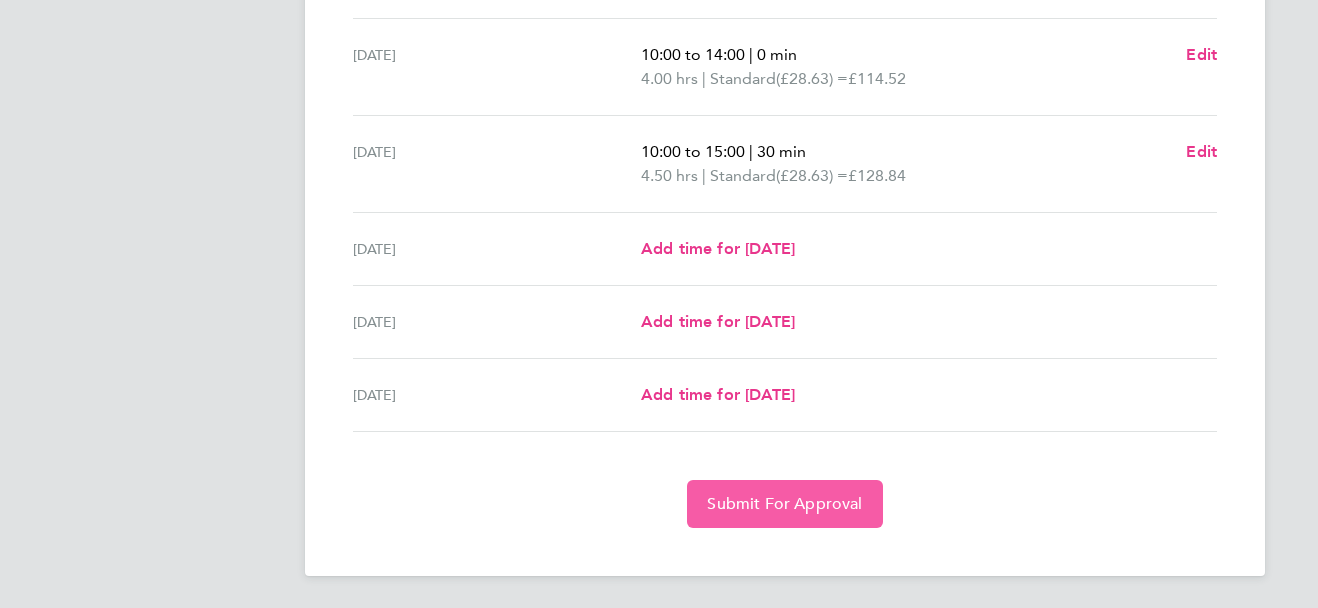 click on "Submit For Approval" 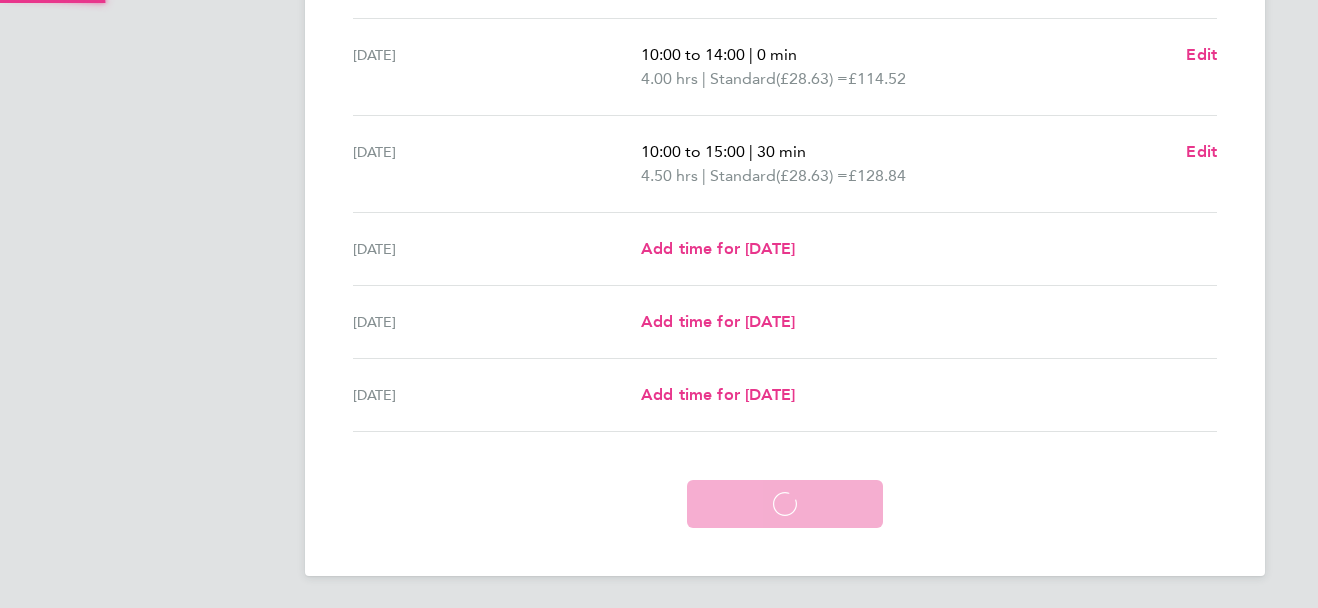 scroll, scrollTop: 636, scrollLeft: 0, axis: vertical 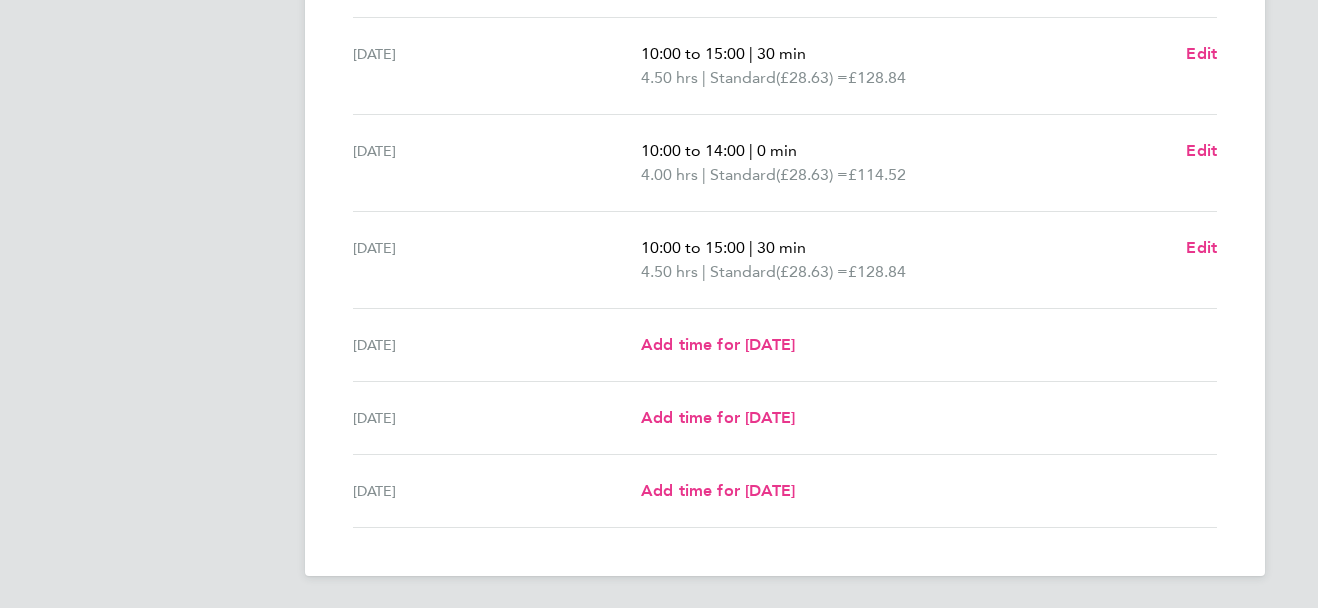 click on "AE   [PERSON_NAME]   Applications:   Dashboard
Documents
Current page:   Timesheets
Invoices
Payments
.st0{fill:#C0C1C2;}
Powered by Engage
Back
[PERSON_NAME] Timesheet   [DATE] - [DATE]   £501. 03  "Probation Officer" at "HMP Elmley"   Submitted   Manual   Summary   Description   Total   Hours worked   17.50 hrs   Standard   17.50 hrs   Time Worked   [DATE]   10:00 to 15:00   |   30 min   4.50 hrs   |   Standard   (£28.63) =   £128.84   Edit   [DATE]   10:00 to 15:00   |   30 min   4.50 hrs   |   Standard   (£28.63) =   £128.84   Edit   [DATE]   10:00 to 14:00   |   0 min   4.00 hrs   |   Standard   (£28.63) =   £114.52   Edit   [DATE]   10:00 to 15:00   |   30 min   4.50 hrs   |   Standard   (£28.63) =   £128.84   Edit   [DATE]" at bounding box center (659, -14) 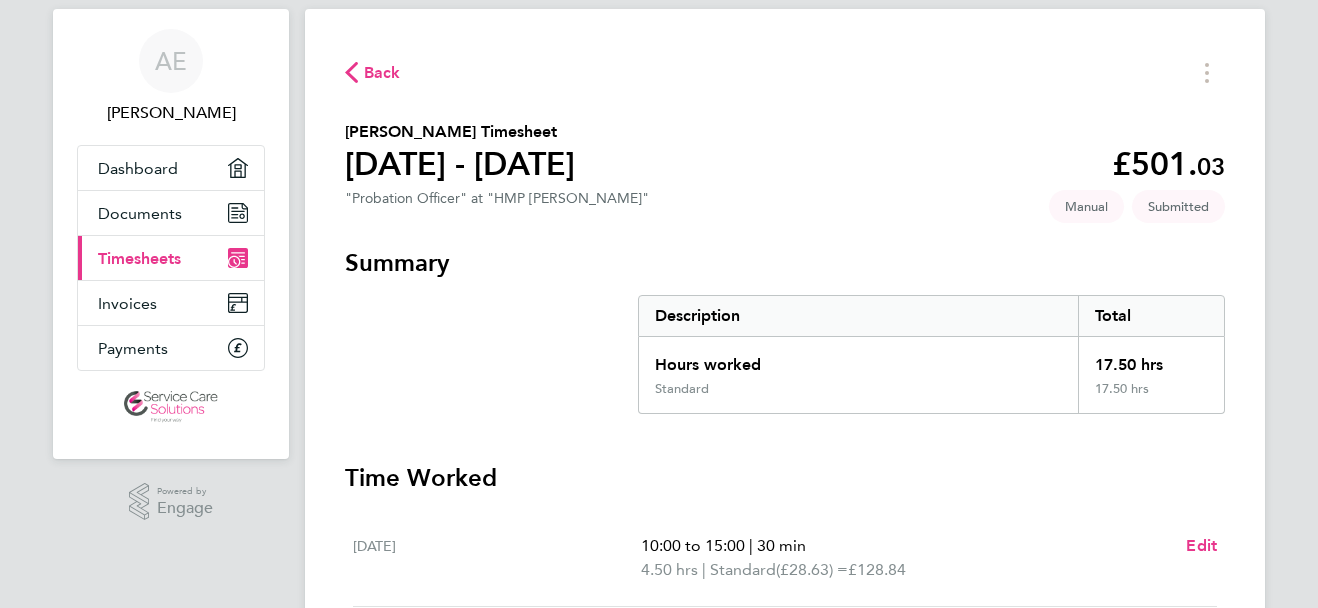 scroll, scrollTop: 36, scrollLeft: 0, axis: vertical 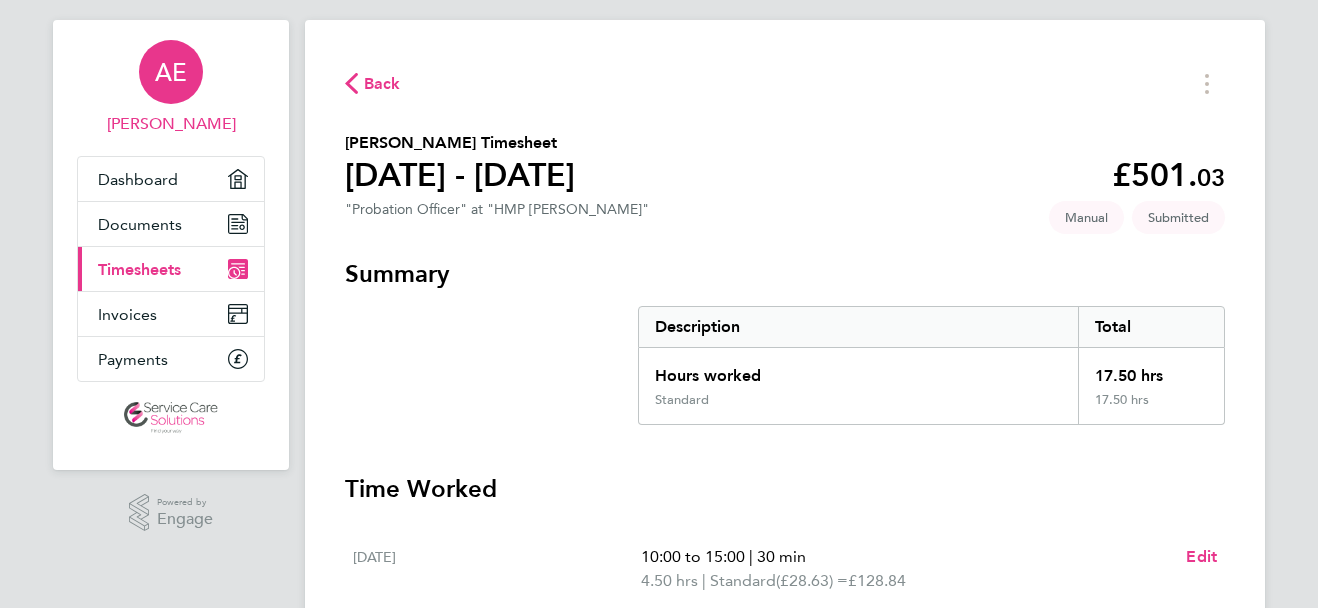 click on "AE" at bounding box center (171, 72) 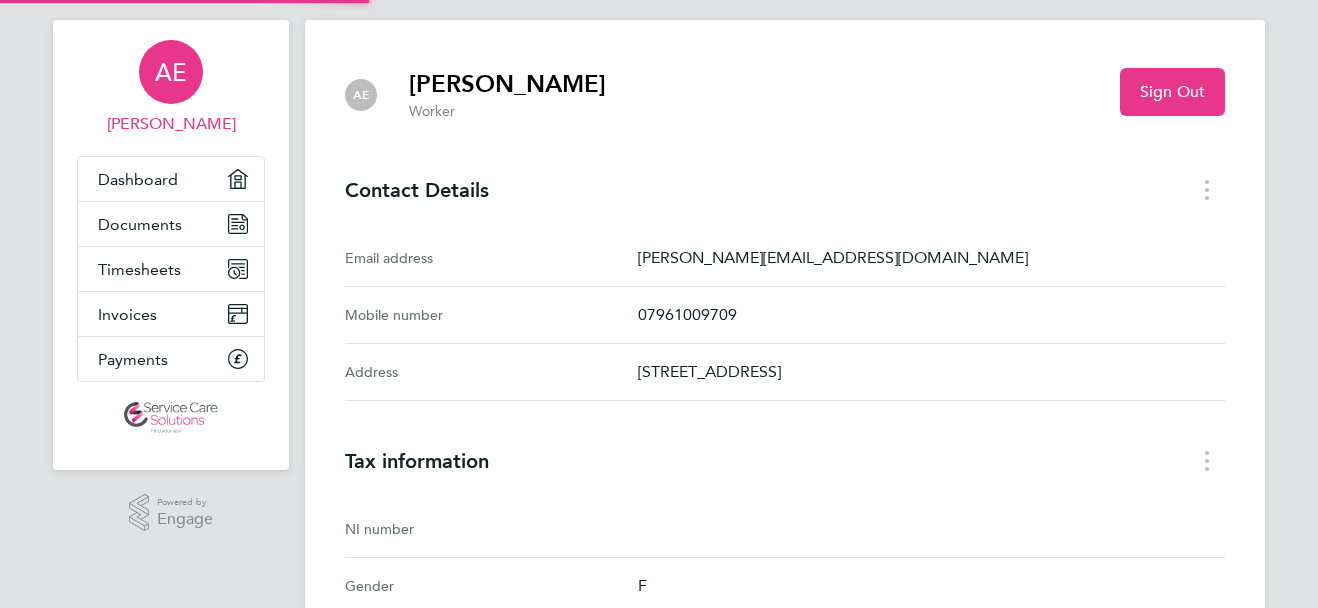 scroll, scrollTop: 0, scrollLeft: 0, axis: both 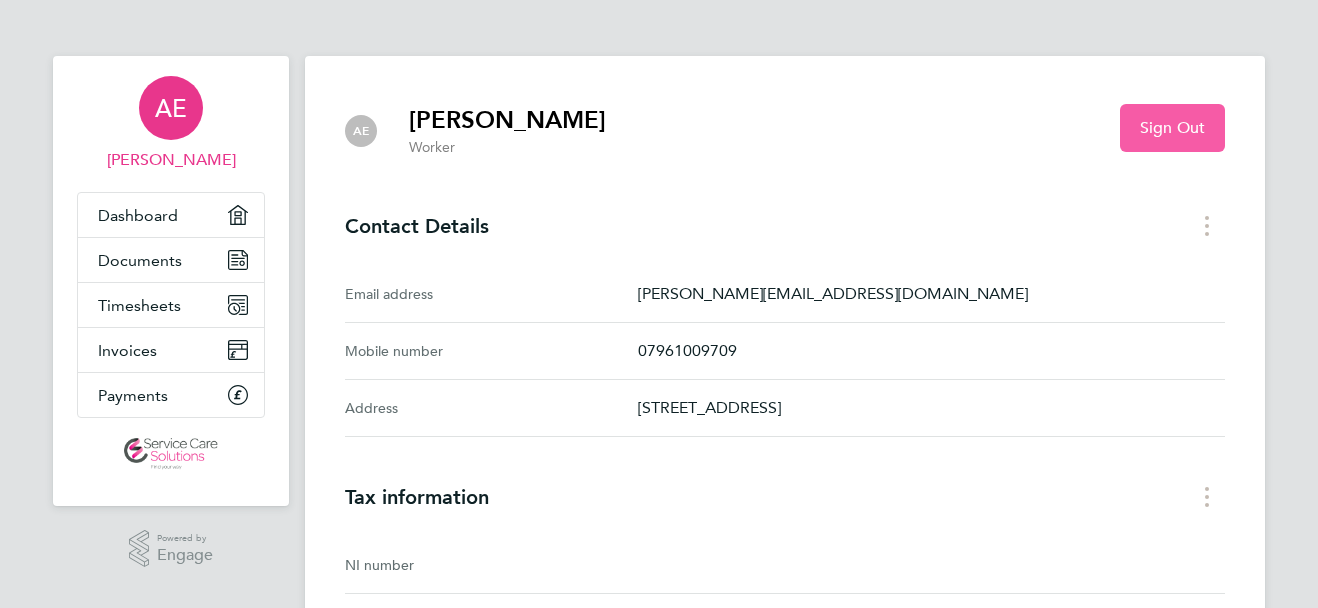 click on "Sign Out" at bounding box center (1172, 128) 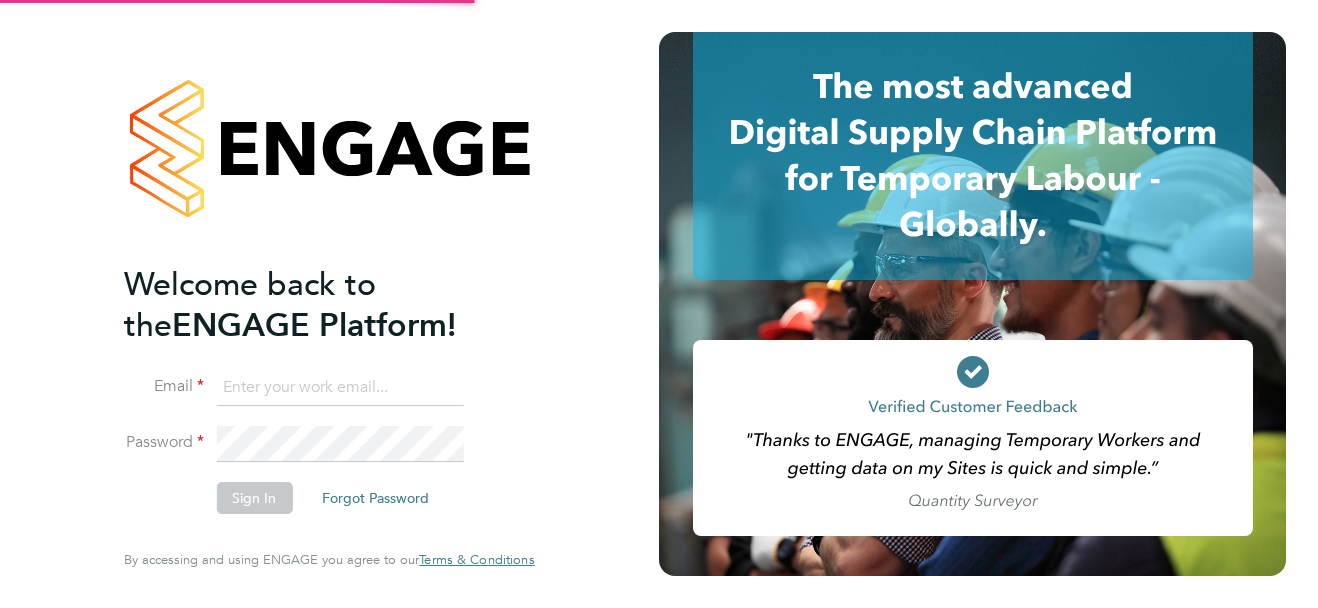 type on "[PERSON_NAME][EMAIL_ADDRESS][DOMAIN_NAME]" 